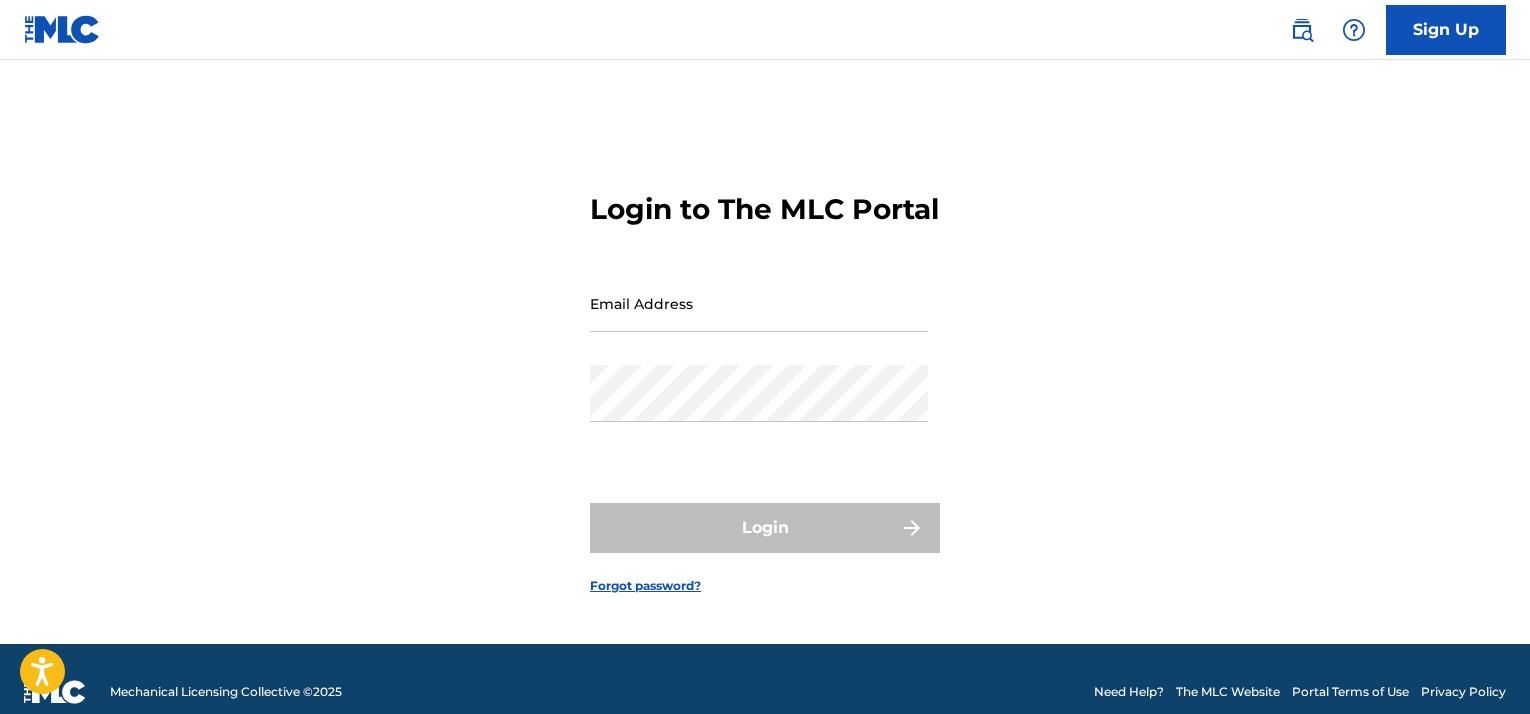 scroll, scrollTop: 0, scrollLeft: 0, axis: both 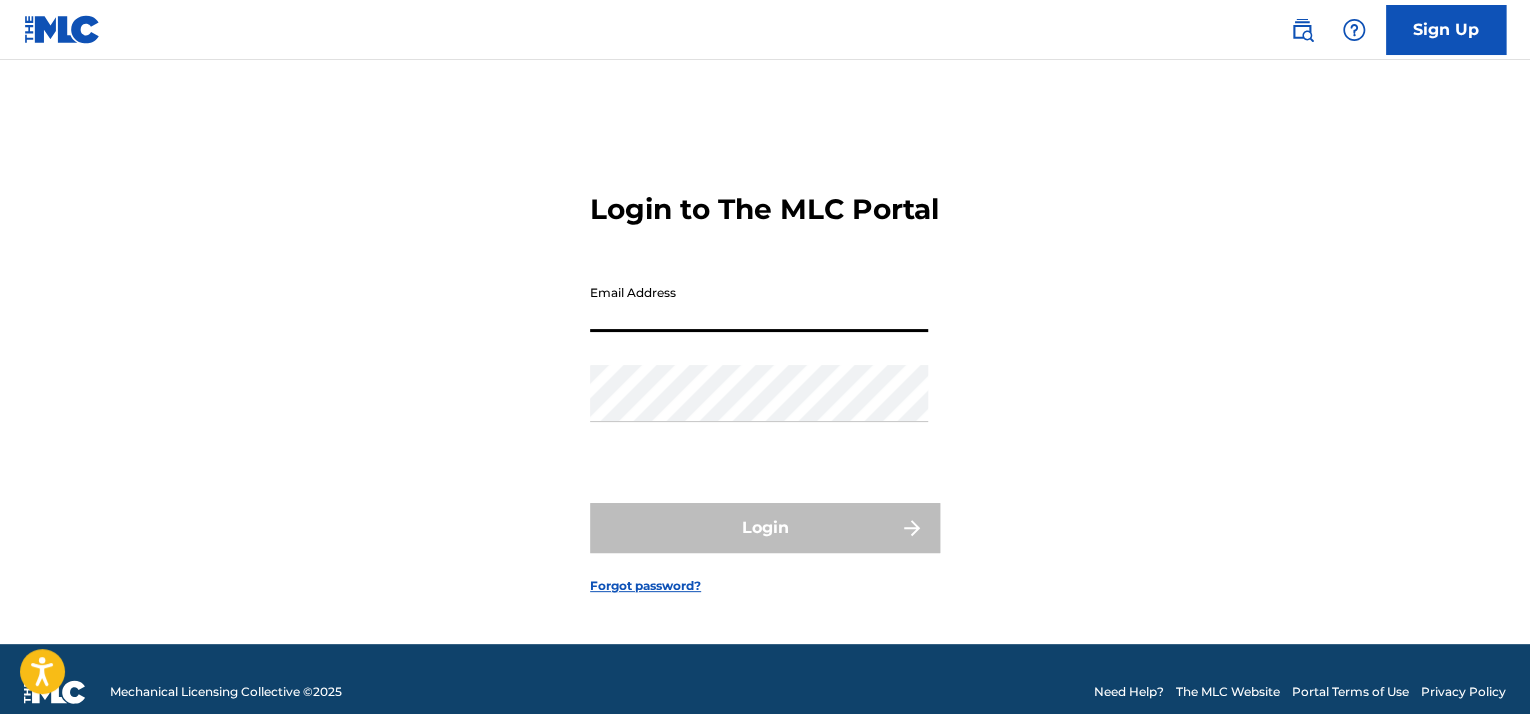 click on "Email Address" at bounding box center (759, 303) 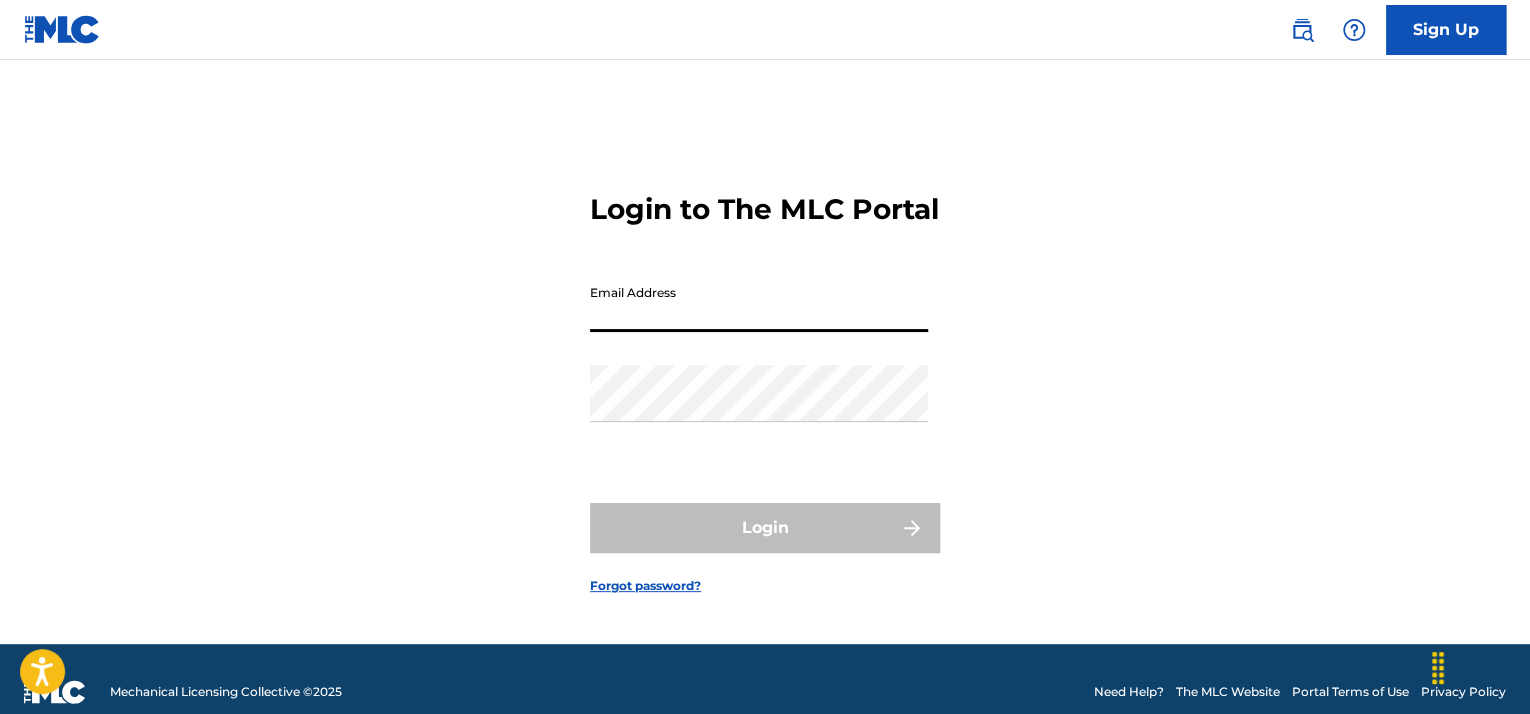type on "[USERNAME]@[DOMAIN]" 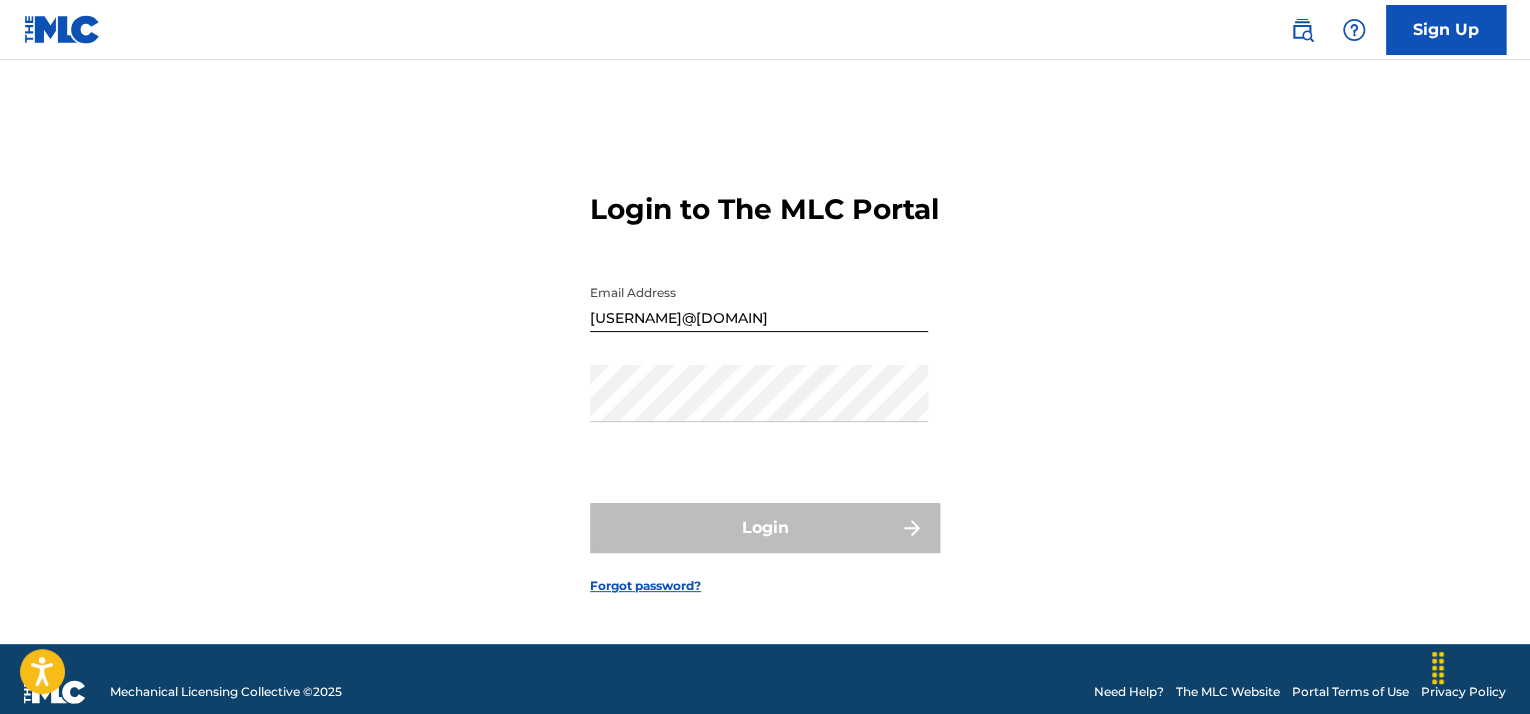 click on "Password" at bounding box center (759, 410) 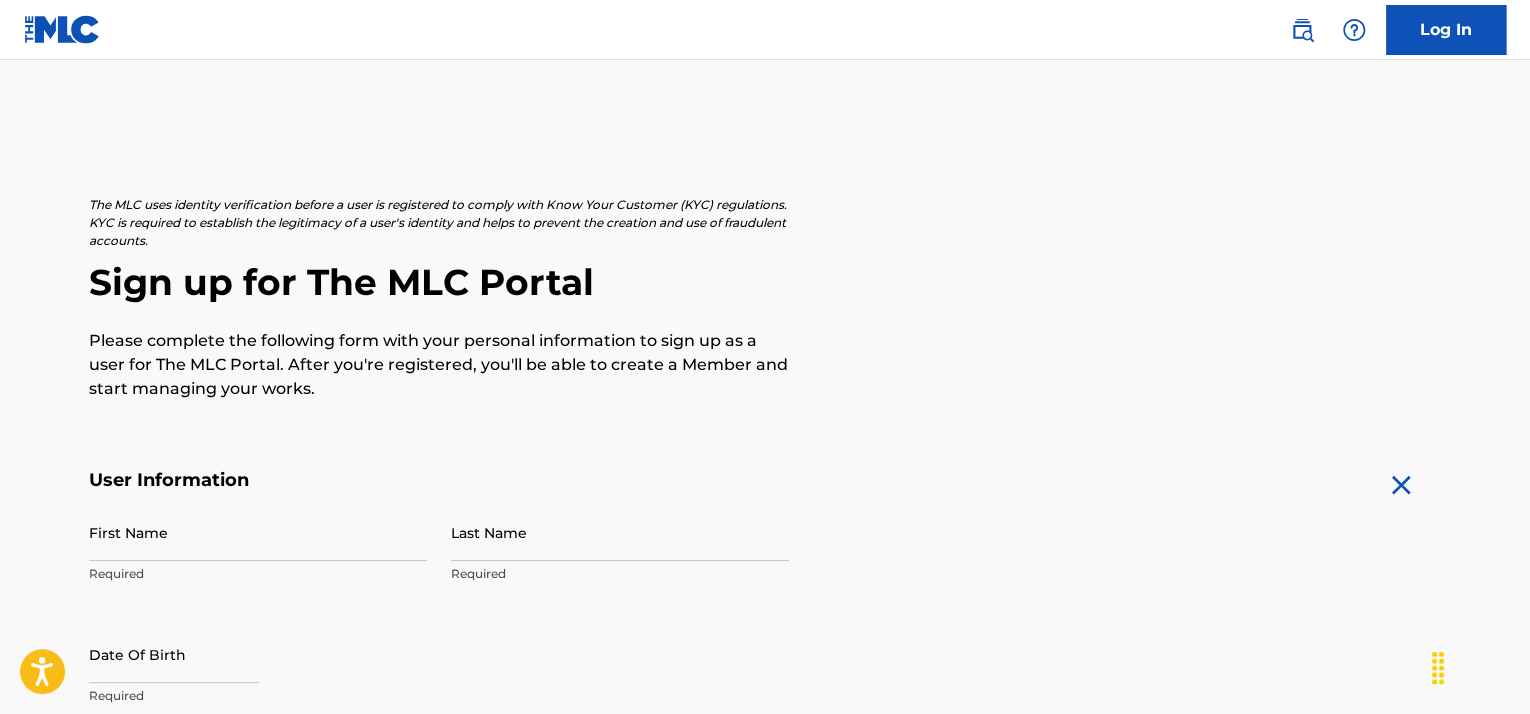 scroll, scrollTop: 200, scrollLeft: 0, axis: vertical 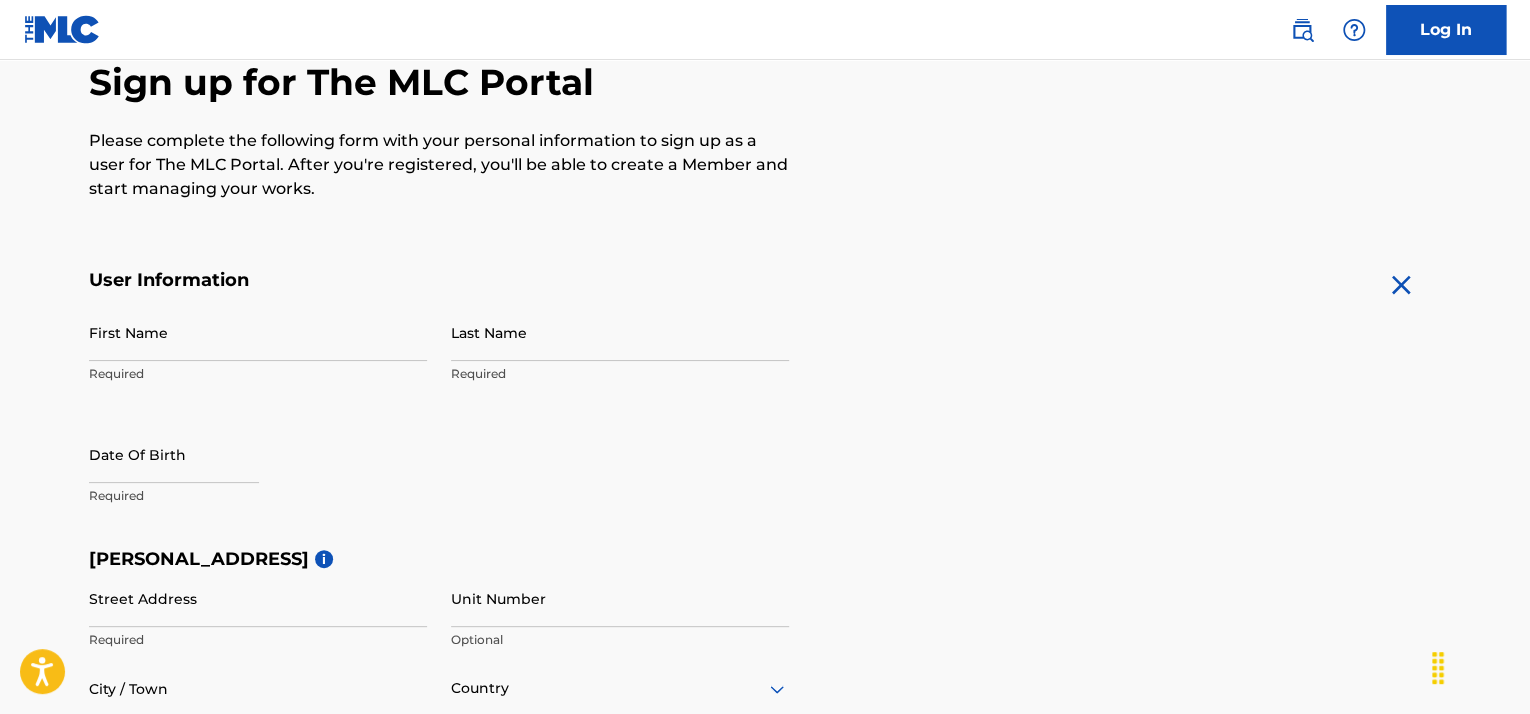 click on "First Name" at bounding box center [258, 332] 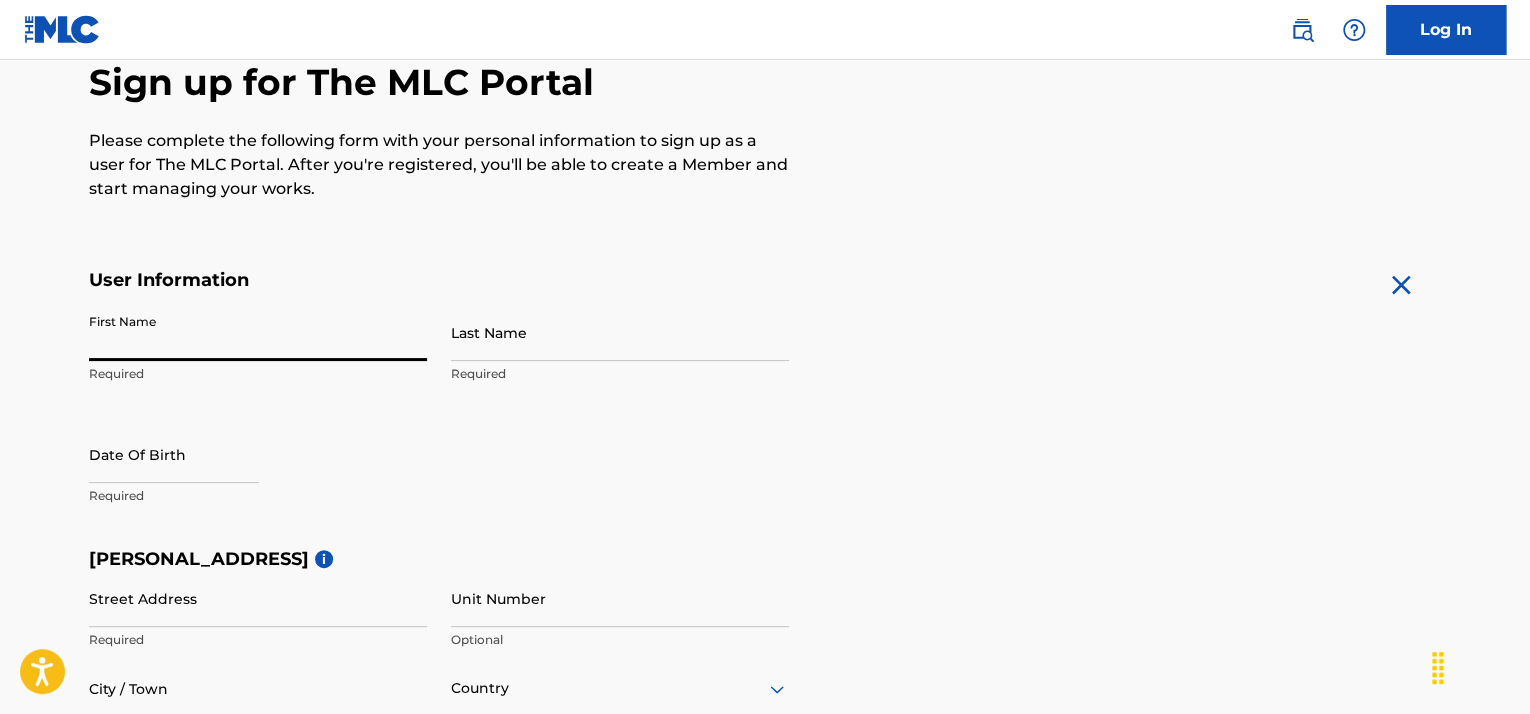 type on "[FIRST]" 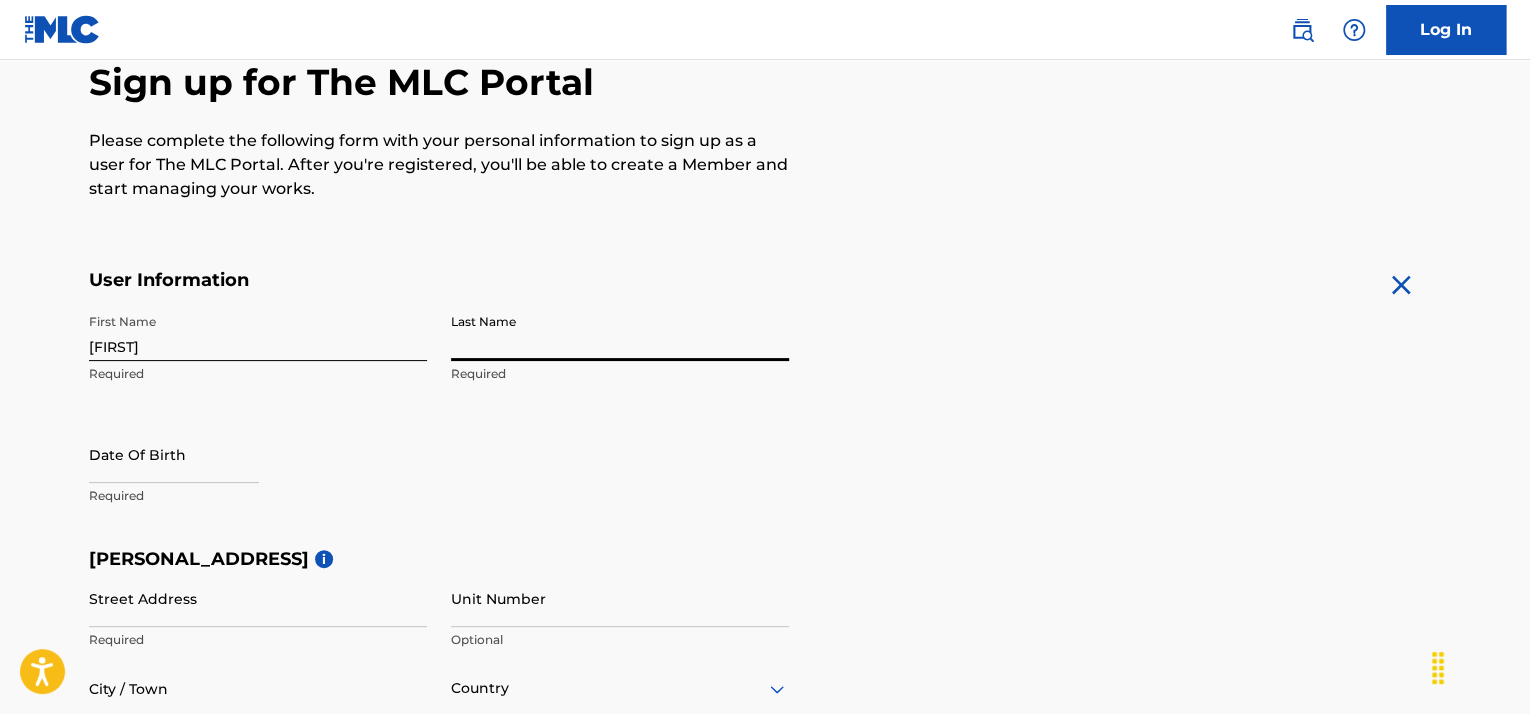 click on "Last Name" at bounding box center [620, 332] 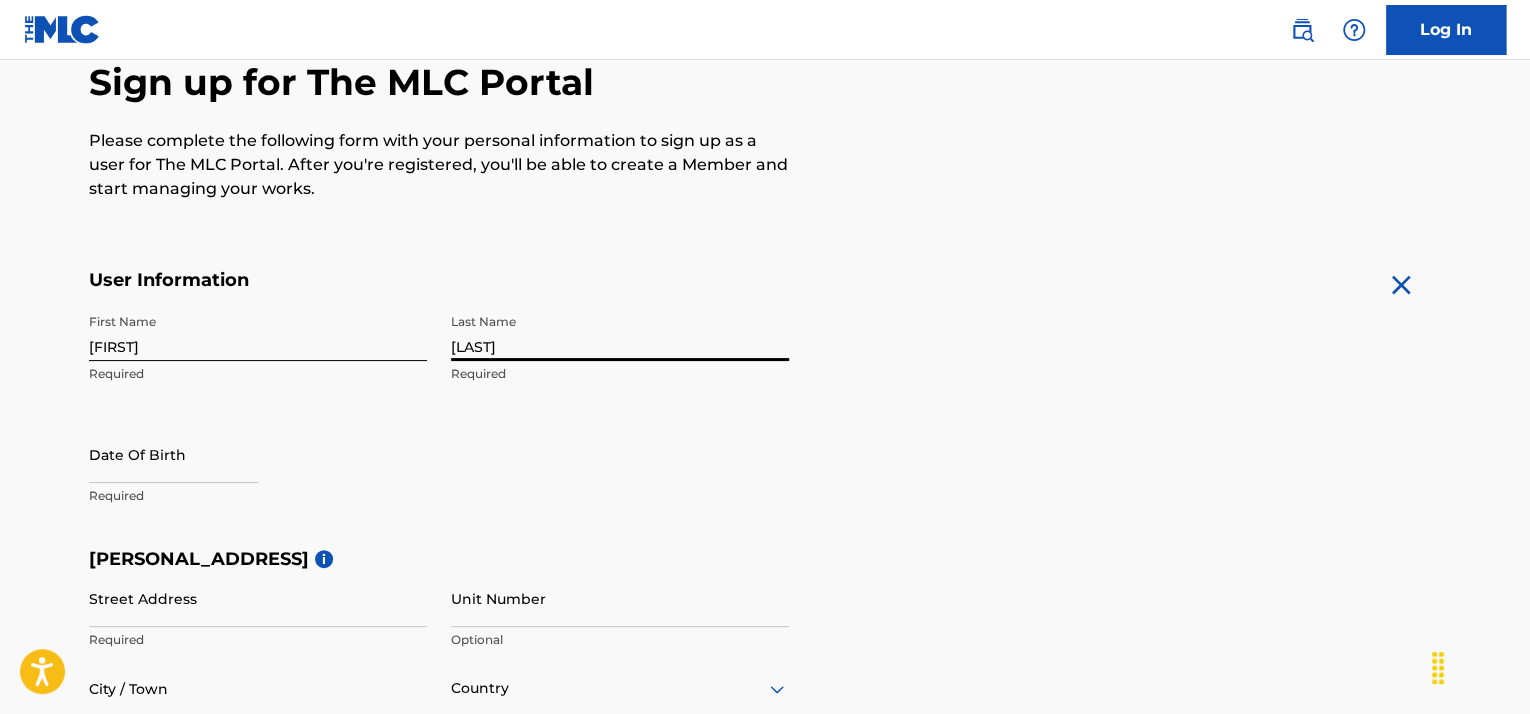 select on "7" 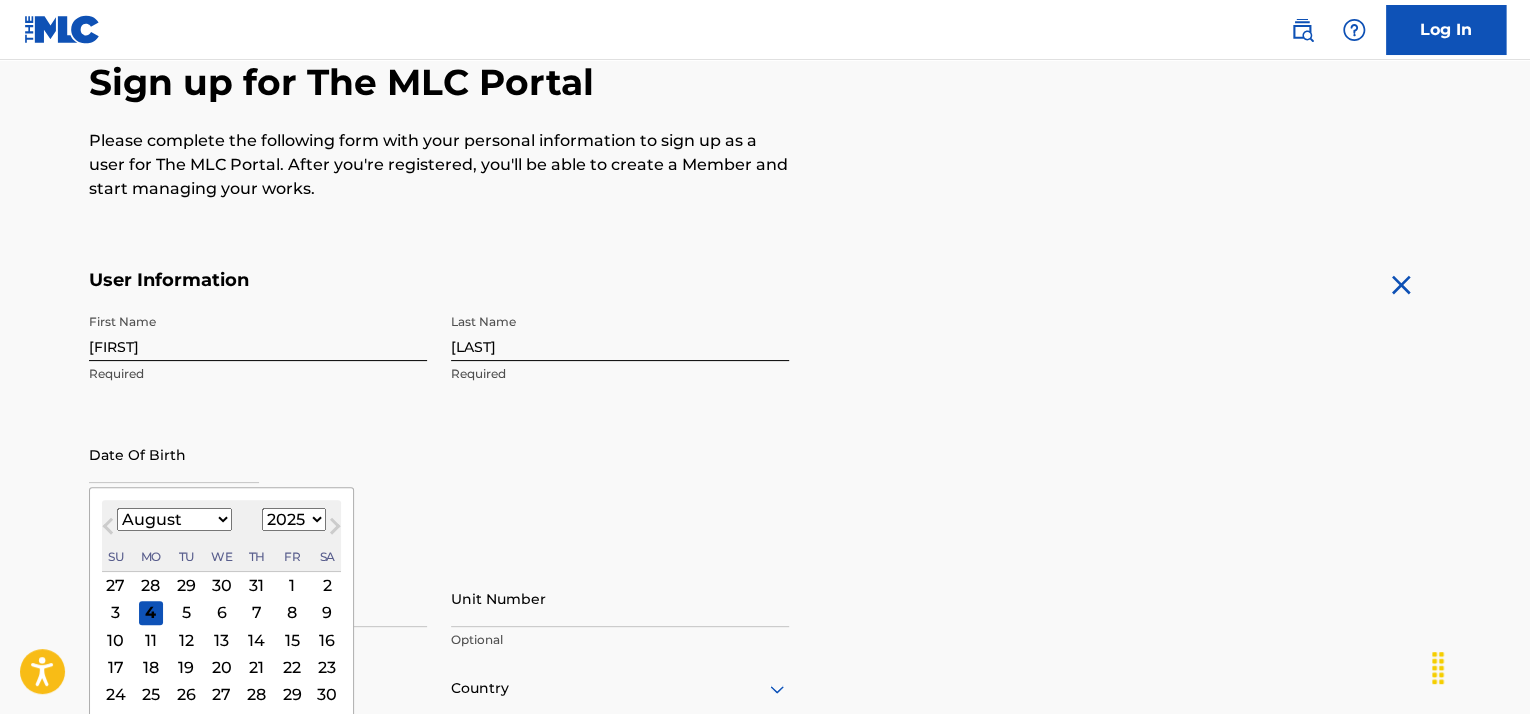 click at bounding box center (174, 454) 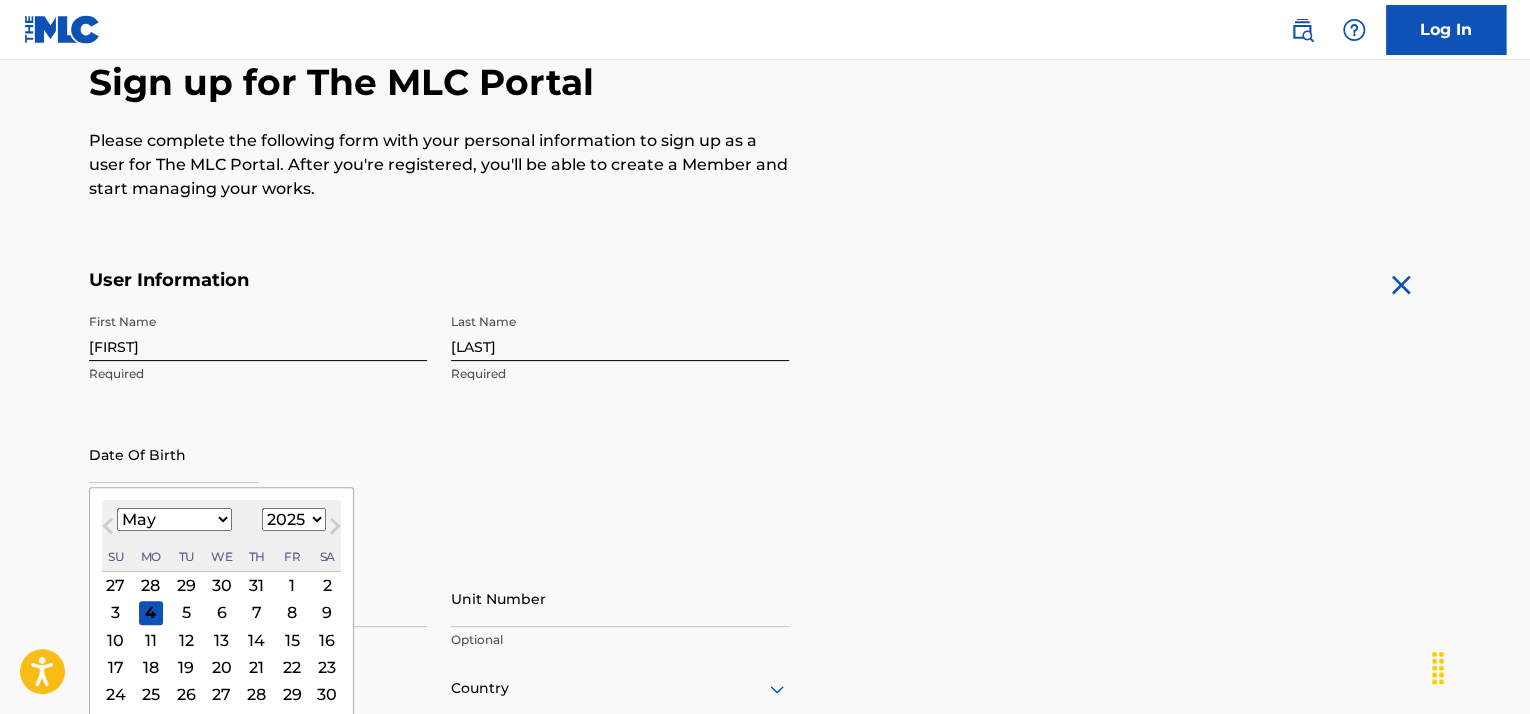 click on "January February March April May June July August September October November December" at bounding box center (174, 519) 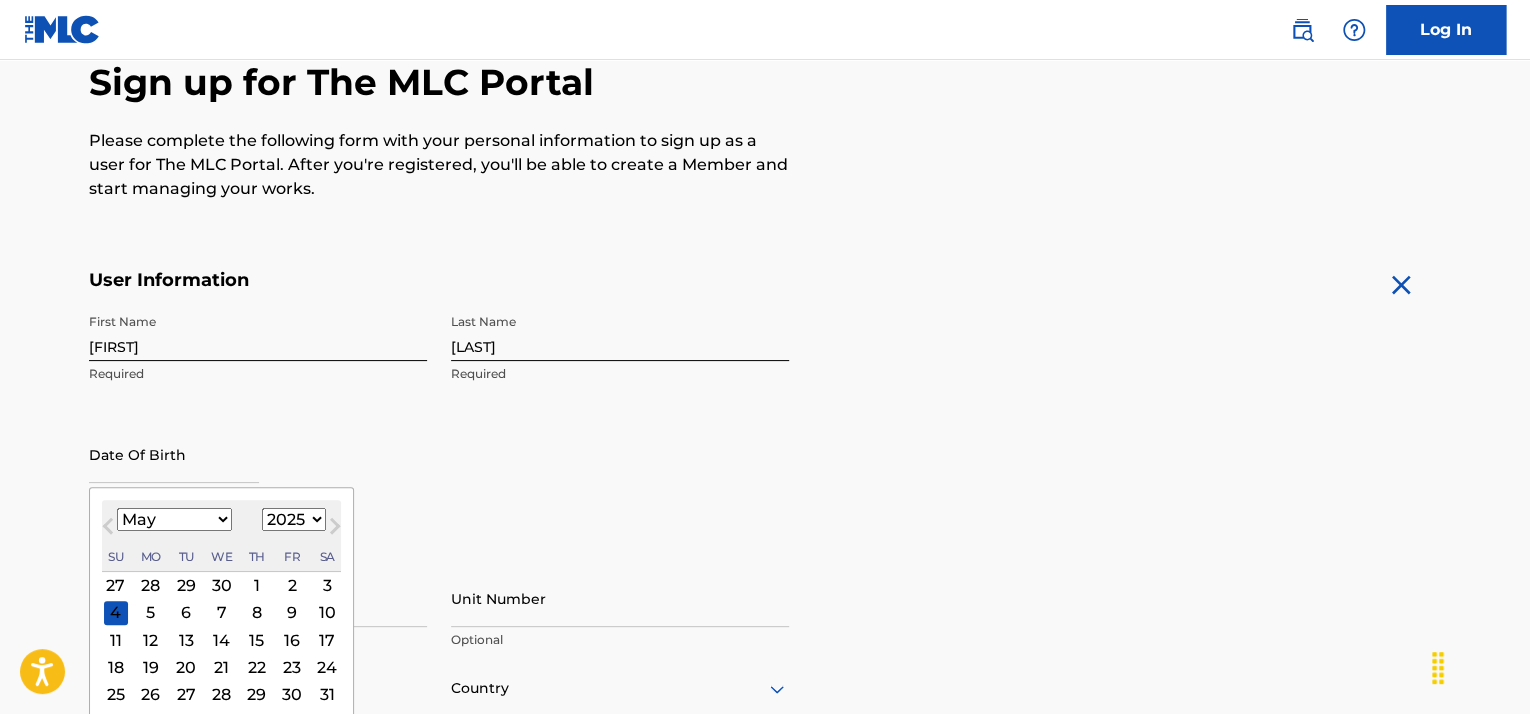 click on "1899 1900 1901 1902 1903 1904 1905 1906 1907 1908 1909 1910 1911 1912 1913 1914 1915 1916 1917 1918 1919 1920 1921 1922 1923 1924 1925 1926 1927 1928 1929 1930 1931 1932 1933 1934 1935 1936 1937 1938 1939 1940 1941 1942 1943 1944 1945 1946 1947 1948 1949 1950 1951 1952 1953 1954 1955 1956 1957 1958 1959 1960 1961 1962 1963 1964 1965 1966 1967 1968 1969 1970 1971 1972 1973 1974 1975 1976 1977 1978 1979 1980 1981 1982 1983 1984 1985 1986 1987 1988 1989 1990 1991 1992 1993 1994 1995 1996 1997 1998 1999 2000 2001 2002 2003 2004 2005 2006 2007 2008 2009 2010 2011 2012 2013 2014 2015 2016 2017 2018 2019 2020 2021 2022 2023 2024 2025 2026 2027 2028 2029 2030 2031 2032 2033 2034 2035 2036 2037 2038 2039 2040 2041 2042 2043 2044 2045 2046 2047 2048 2049 2050 2051 2052 2053 2054 2055 2056 2057 2058 2059 2060 2061 2062 2063 2064 2065 2066 2067 2068 2069 2070 2071 2072 2073 2074 2075 2076 2077 2078 2079 2080 2081 2082 2083 2084 2085 2086 2087 2088 2089 2090 2091 2092 2093 2094 2095 2096 2097 2098 2099 2100" at bounding box center [294, 519] 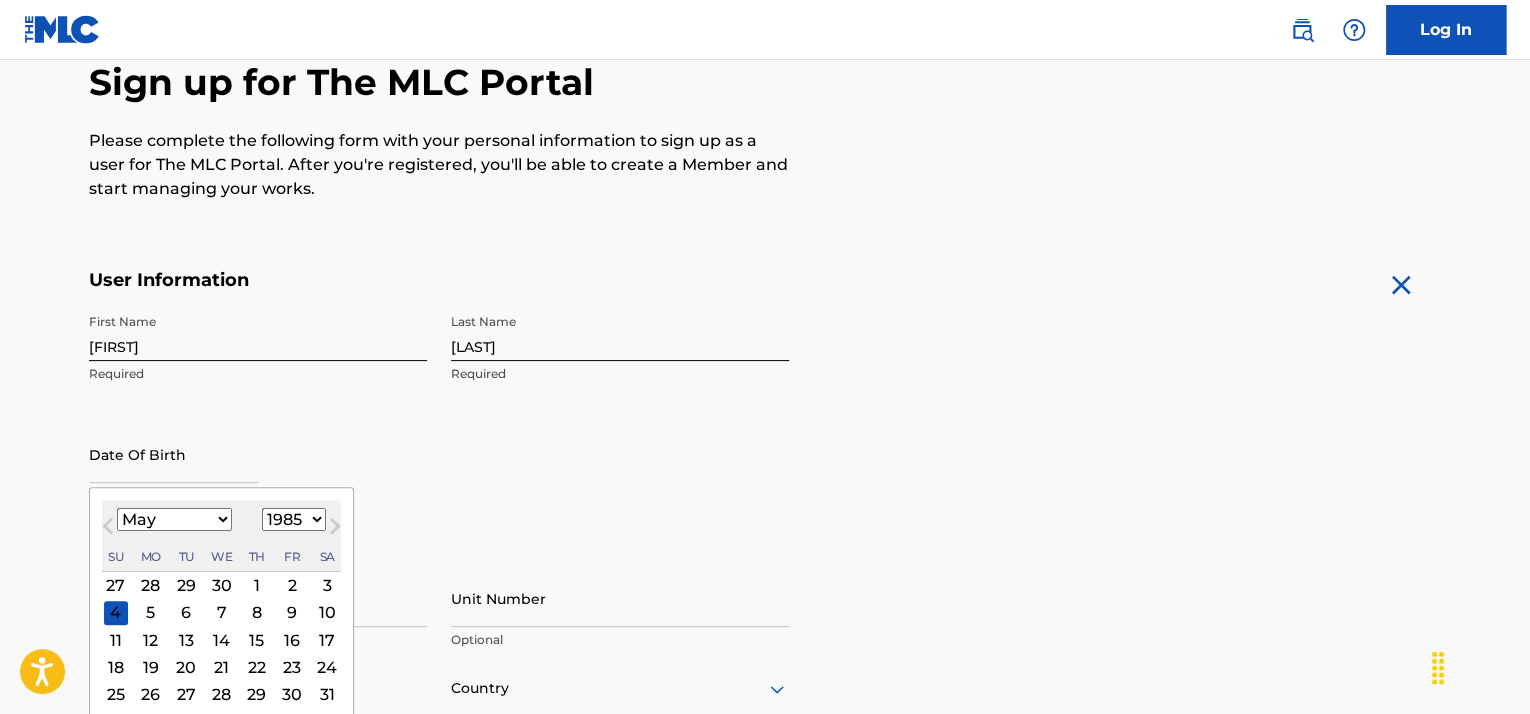 click on "1899 1900 1901 1902 1903 1904 1905 1906 1907 1908 1909 1910 1911 1912 1913 1914 1915 1916 1917 1918 1919 1920 1921 1922 1923 1924 1925 1926 1927 1928 1929 1930 1931 1932 1933 1934 1935 1936 1937 1938 1939 1940 1941 1942 1943 1944 1945 1946 1947 1948 1949 1950 1951 1952 1953 1954 1955 1956 1957 1958 1959 1960 1961 1962 1963 1964 1965 1966 1967 1968 1969 1970 1971 1972 1973 1974 1975 1976 1977 1978 1979 1980 1981 1982 1983 1984 1985 1986 1987 1988 1989 1990 1991 1992 1993 1994 1995 1996 1997 1998 1999 2000 2001 2002 2003 2004 2005 2006 2007 2008 2009 2010 2011 2012 2013 2014 2015 2016 2017 2018 2019 2020 2021 2022 2023 2024 2025 2026 2027 2028 2029 2030 2031 2032 2033 2034 2035 2036 2037 2038 2039 2040 2041 2042 2043 2044 2045 2046 2047 2048 2049 2050 2051 2052 2053 2054 2055 2056 2057 2058 2059 2060 2061 2062 2063 2064 2065 2066 2067 2068 2069 2070 2071 2072 2073 2074 2075 2076 2077 2078 2079 2080 2081 2082 2083 2084 2085 2086 2087 2088 2089 2090 2091 2092 2093 2094 2095 2096 2097 2098 2099 2100" at bounding box center (294, 519) 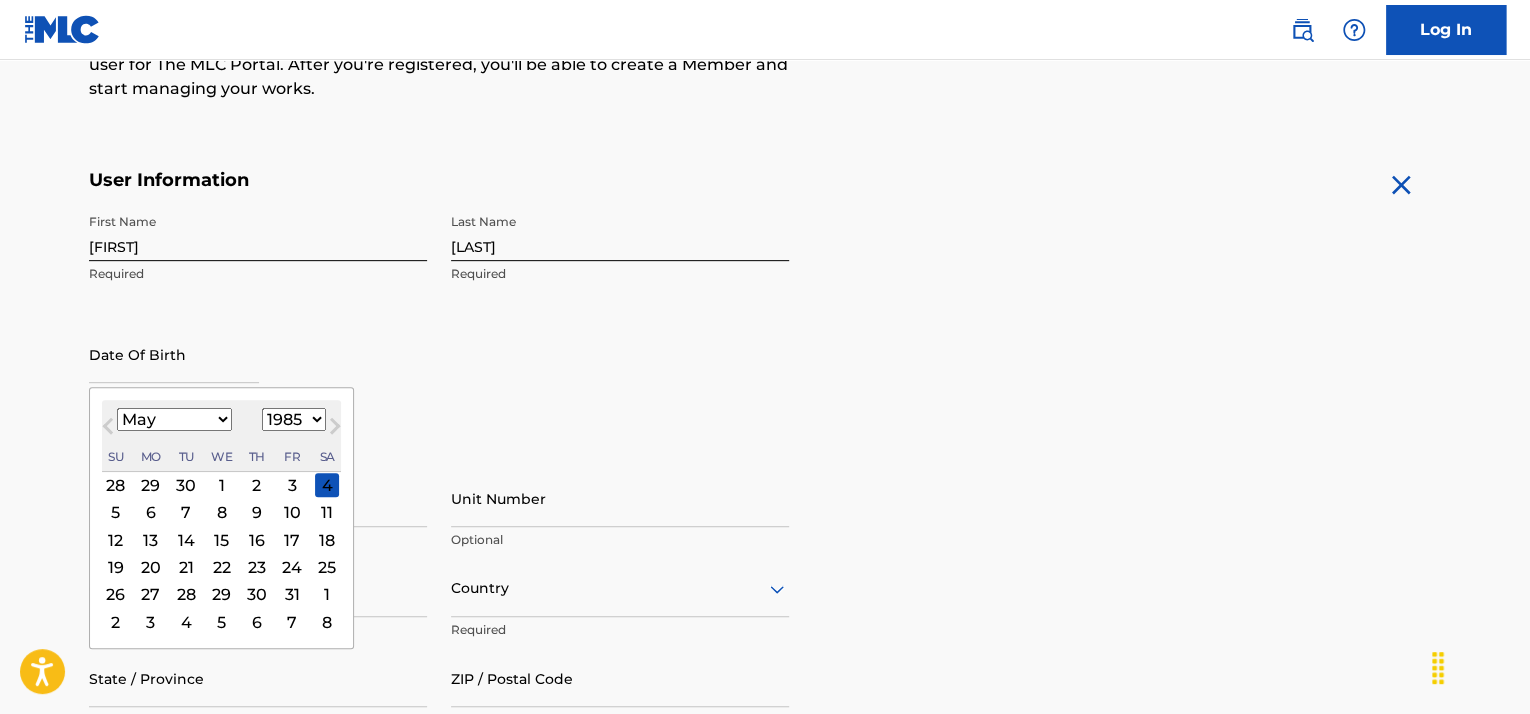 scroll, scrollTop: 400, scrollLeft: 0, axis: vertical 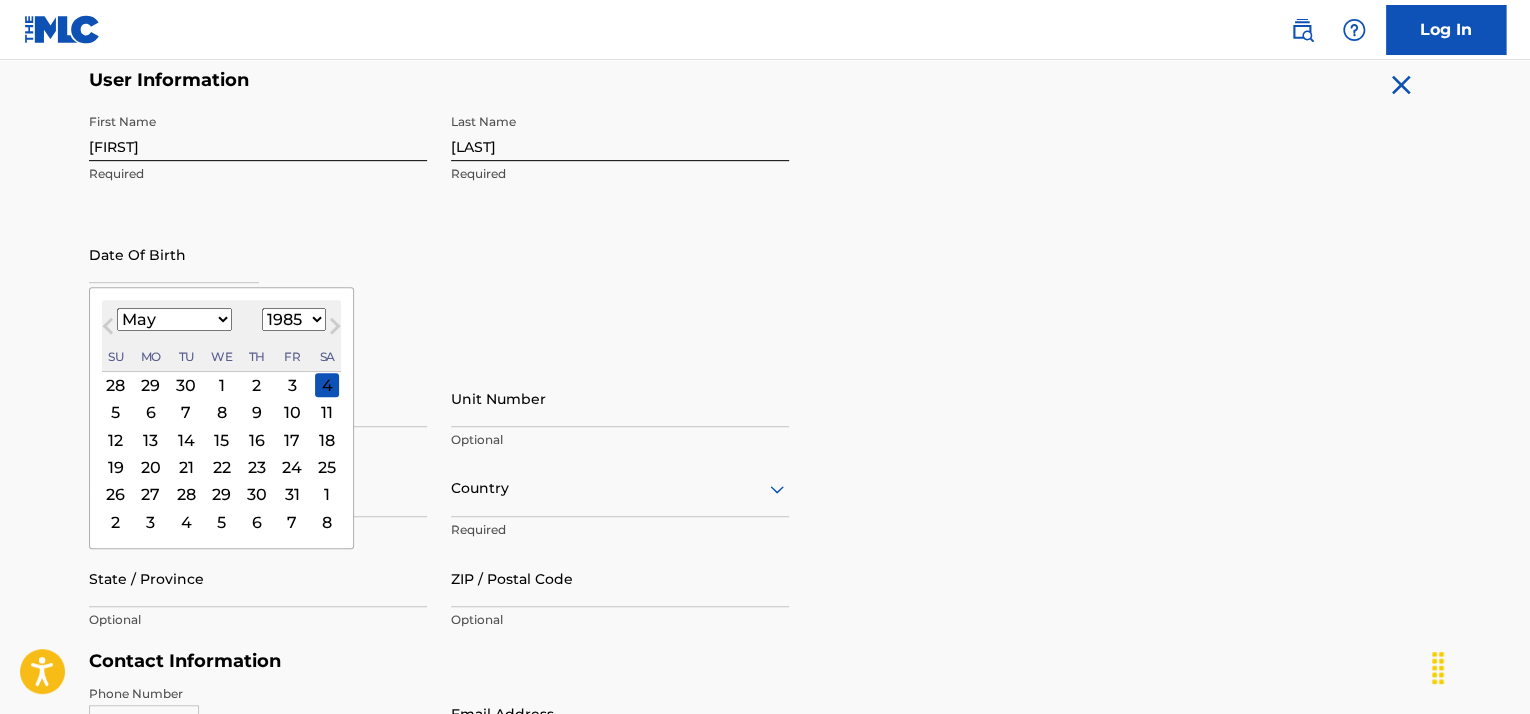 click on "29" at bounding box center [222, 495] 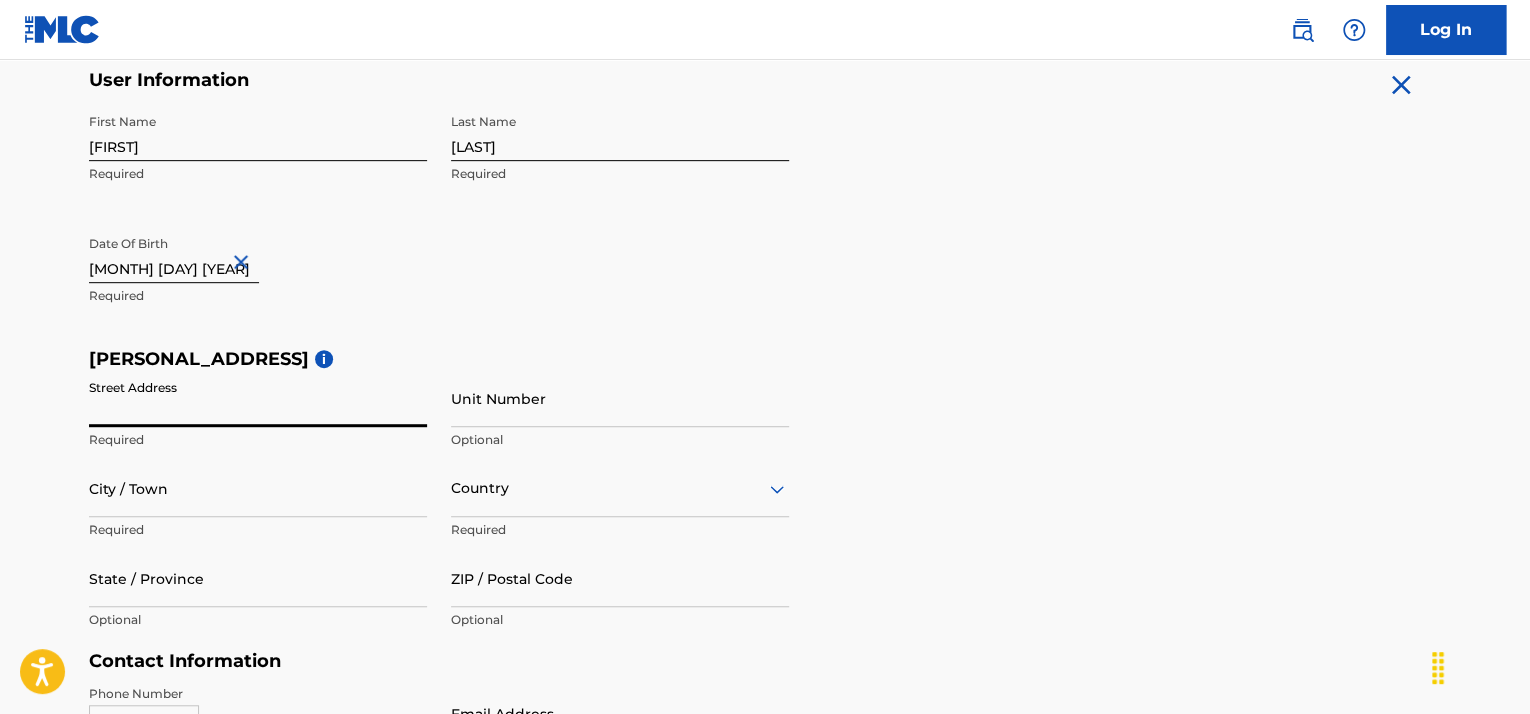 click on "Street Address" at bounding box center (258, 398) 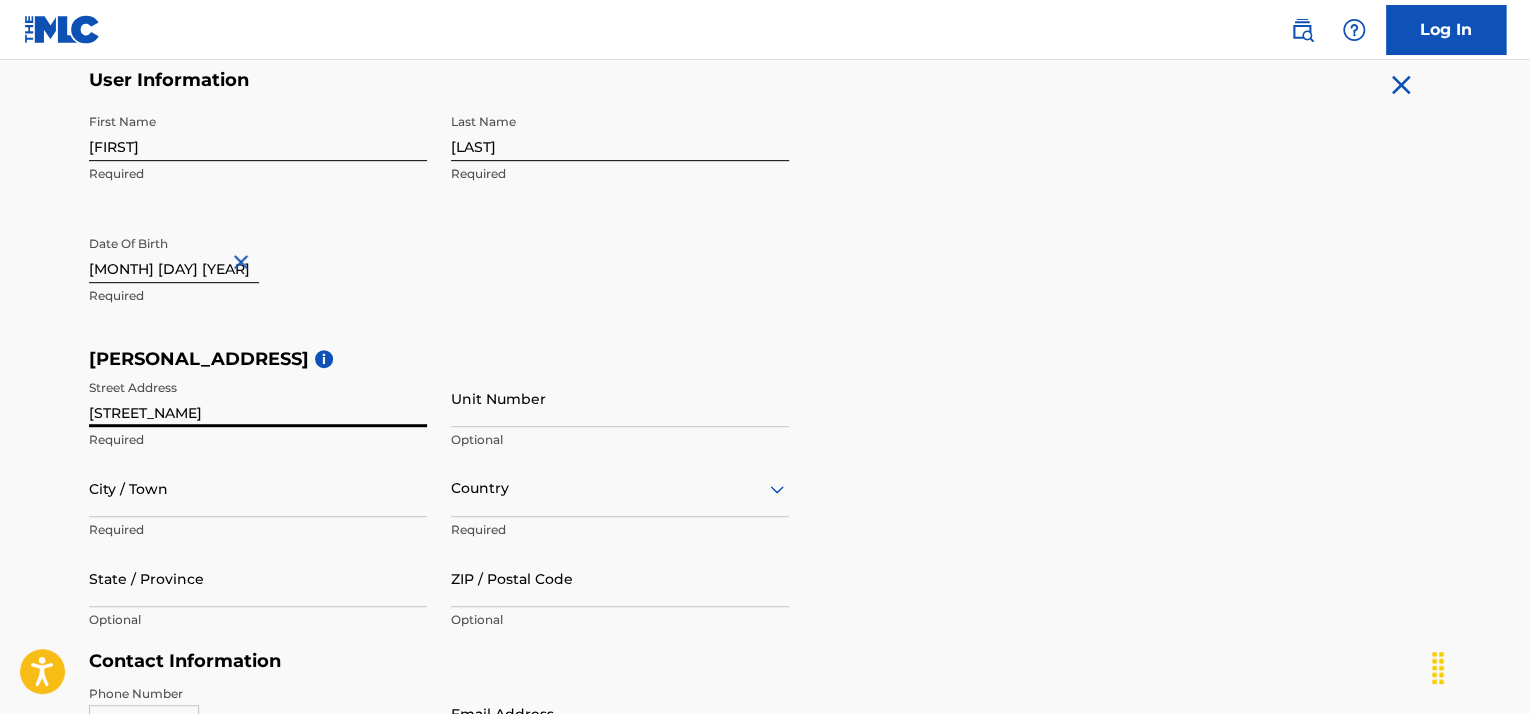 type on "[STREET_NAME]" 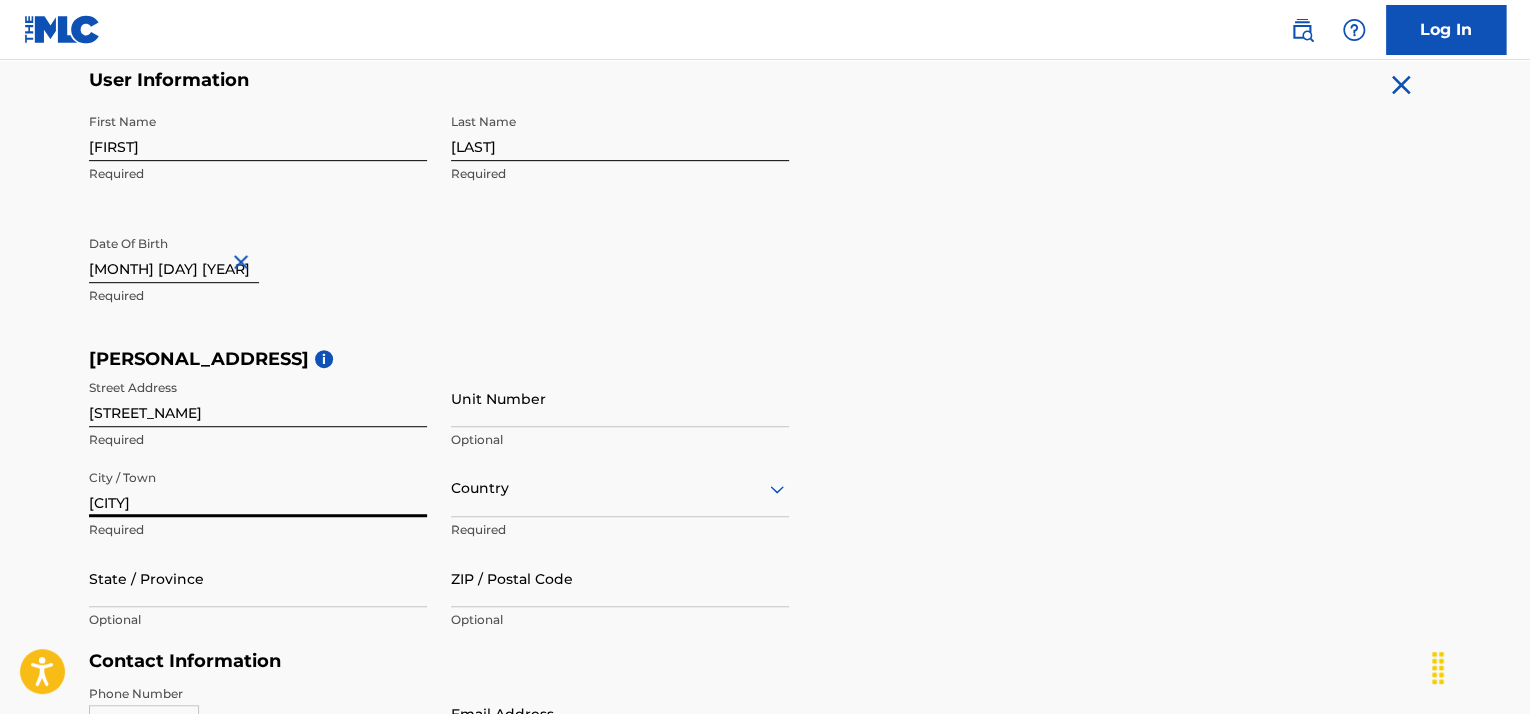 type on "[CITY]" 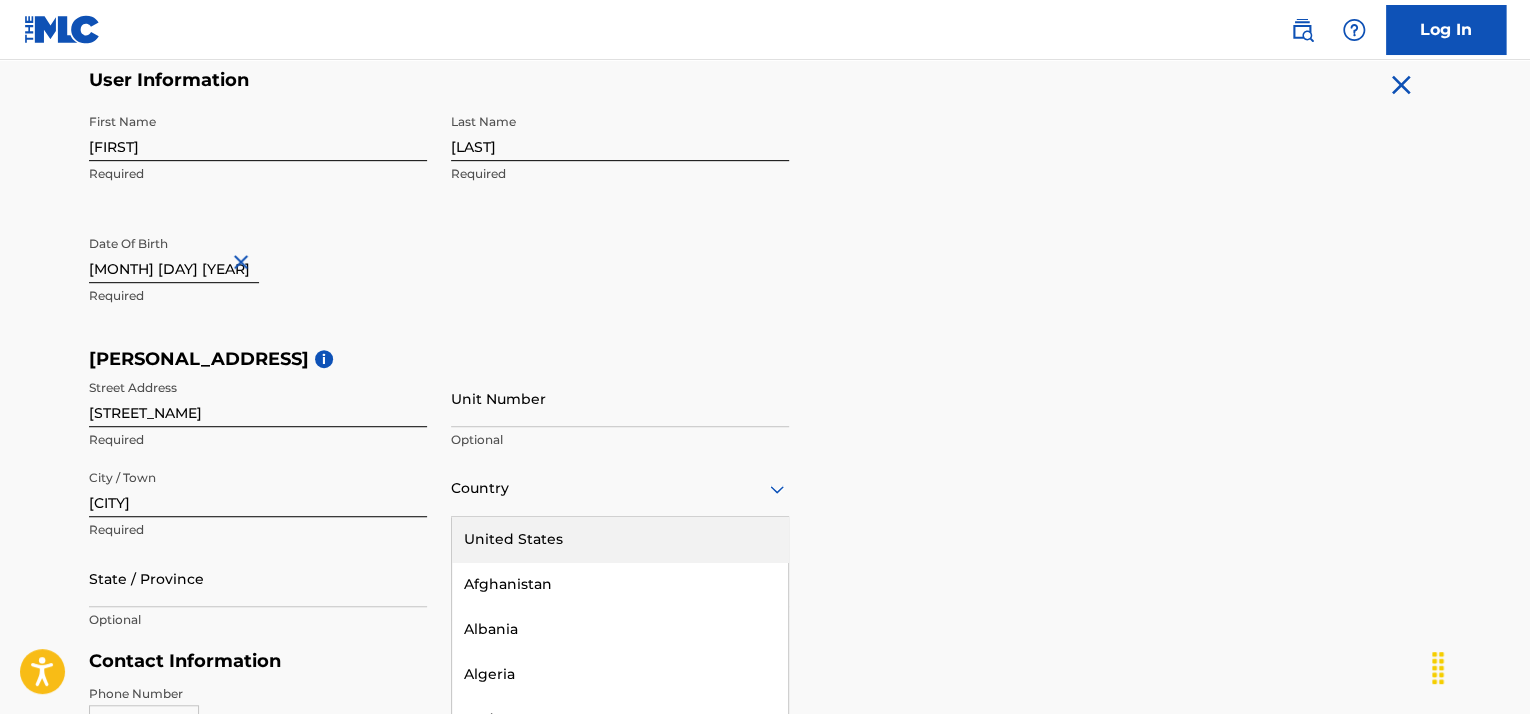 scroll, scrollTop: 504, scrollLeft: 0, axis: vertical 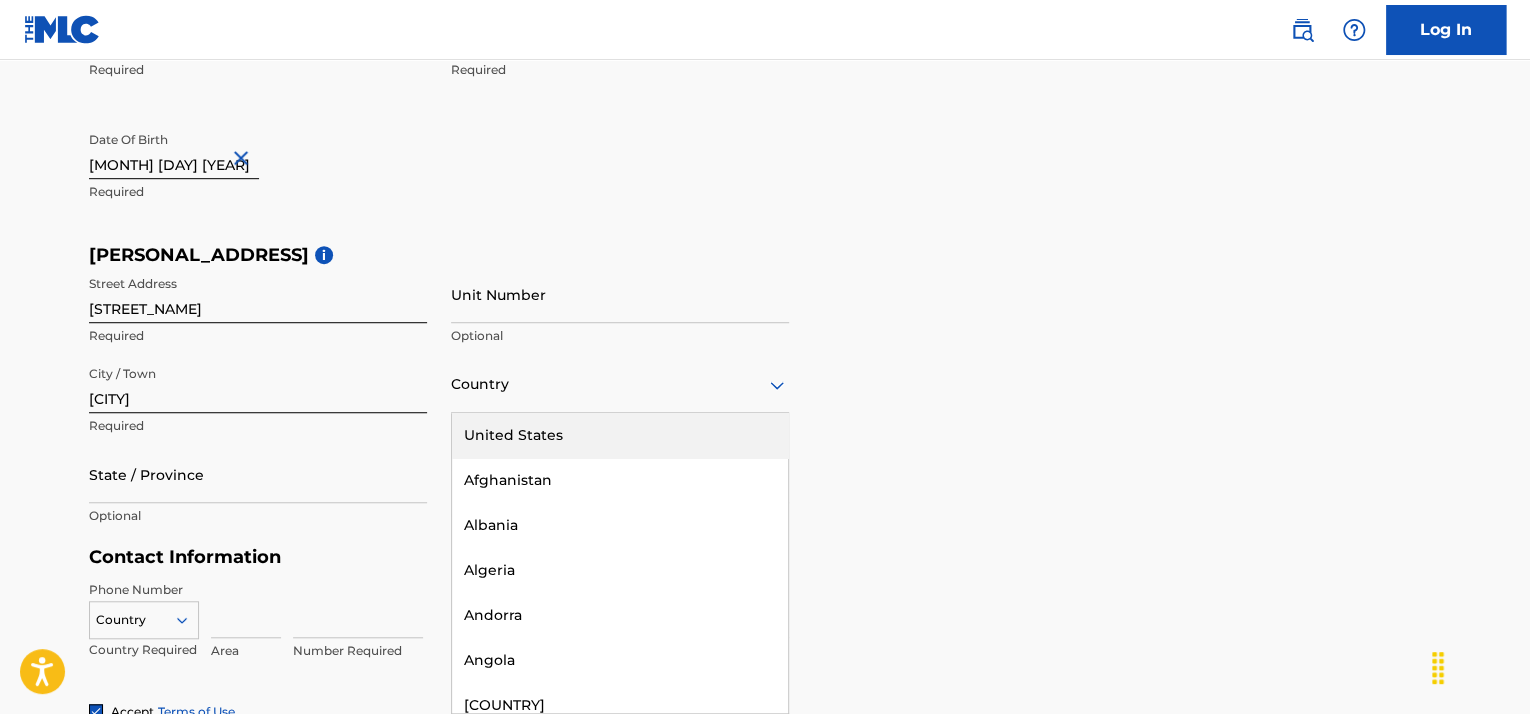 click on "223 results available. Use Up and Down to choose options, press Enter to select the currently focused option, press Escape to exit the menu, press Tab to select the option and exit the menu. Country United States Afghanistan Albania Algeria Andorra Angola Anguilla Antigua and Barbuda Argentina Armenia Aruba Australia Austria Azerbaijan Bahamas Bahrain Bangladesh Barbados Belarus Belgium Belize Benin Bermuda Bhutan Bolivia Bosnia and Herzegovina Botswana Brazil Brunei Darussalam Bulgaria Burkina Faso Burundi Cambodia Cameroon Canada Cape Verde Cayman Islands Central African Republic Chad Chile China Colombia Comoros Congo Congo, the Democratic Republic of the Cook Islands Costa Rica Cote D'Ivoire Croatia Cuba Cyprus Czech Republic Denmark Djibouti Dominica Dominican Republic Ecuador Egypt El Salvador Equatorial Guinea Eritrea Estonia Ethiopia Falkland Islands (Malvinas) Faroe Islands Fiji Finland France French Guiana French Polynesia Gabon Gambia Georgia Germany Ghana Gibraltar Greece Greenland Grenada Guinea" at bounding box center (620, 384) 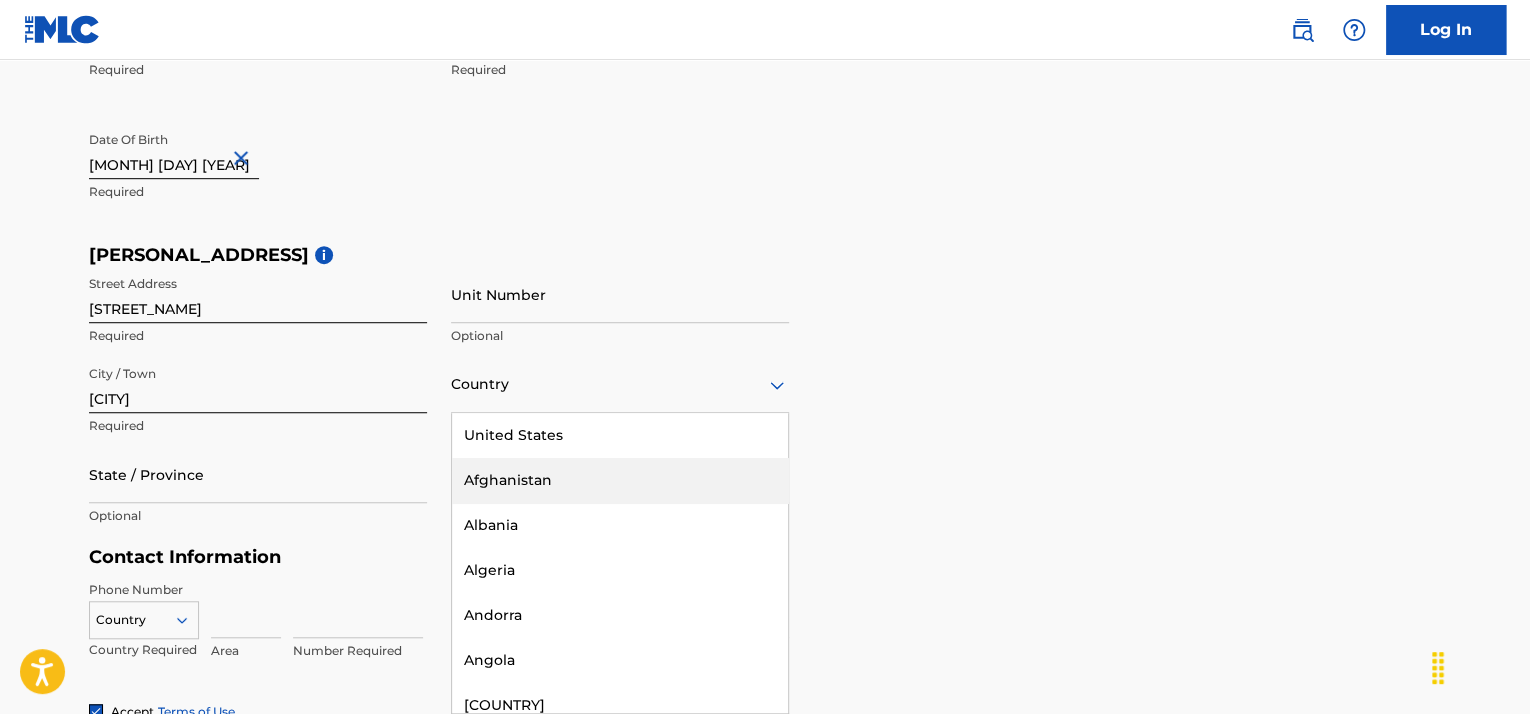 type on "c" 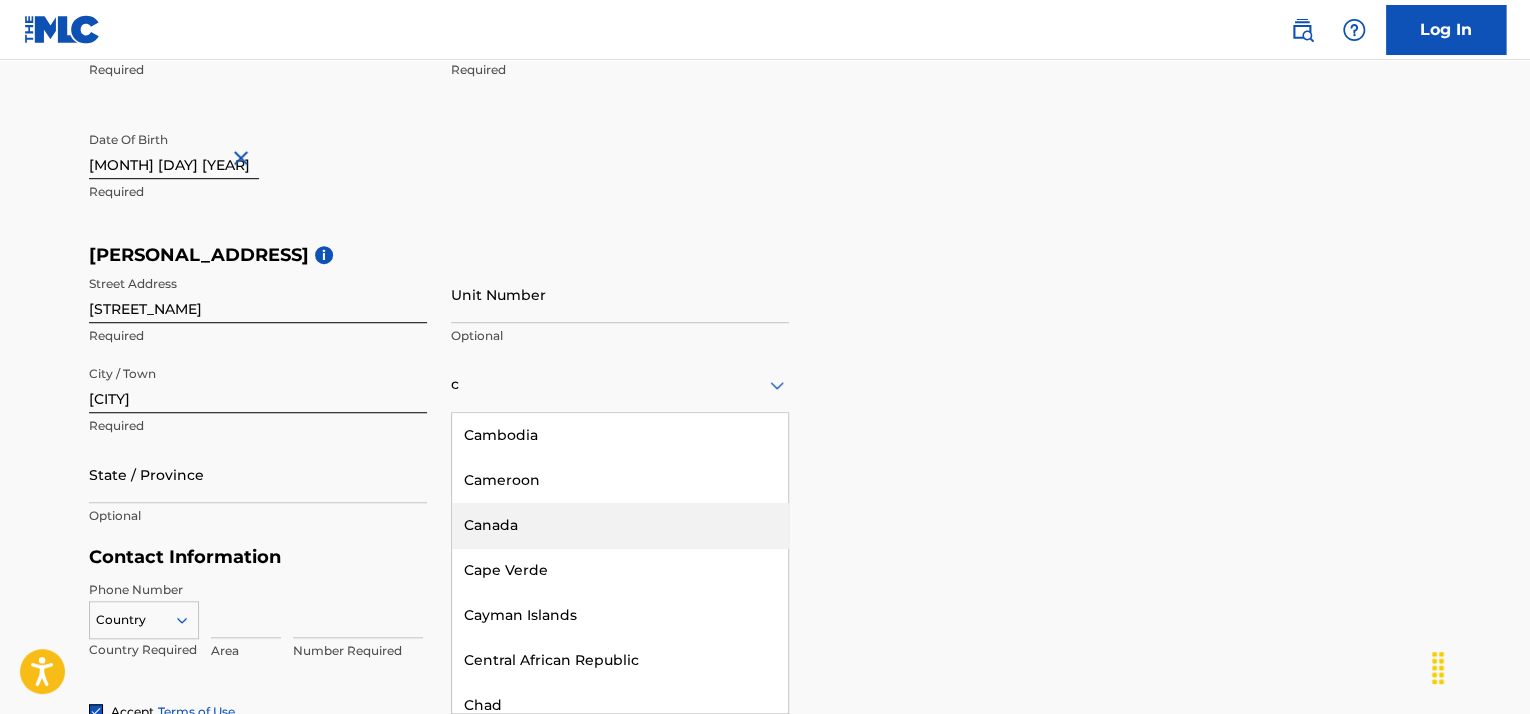 click on "Canada" at bounding box center [620, 525] 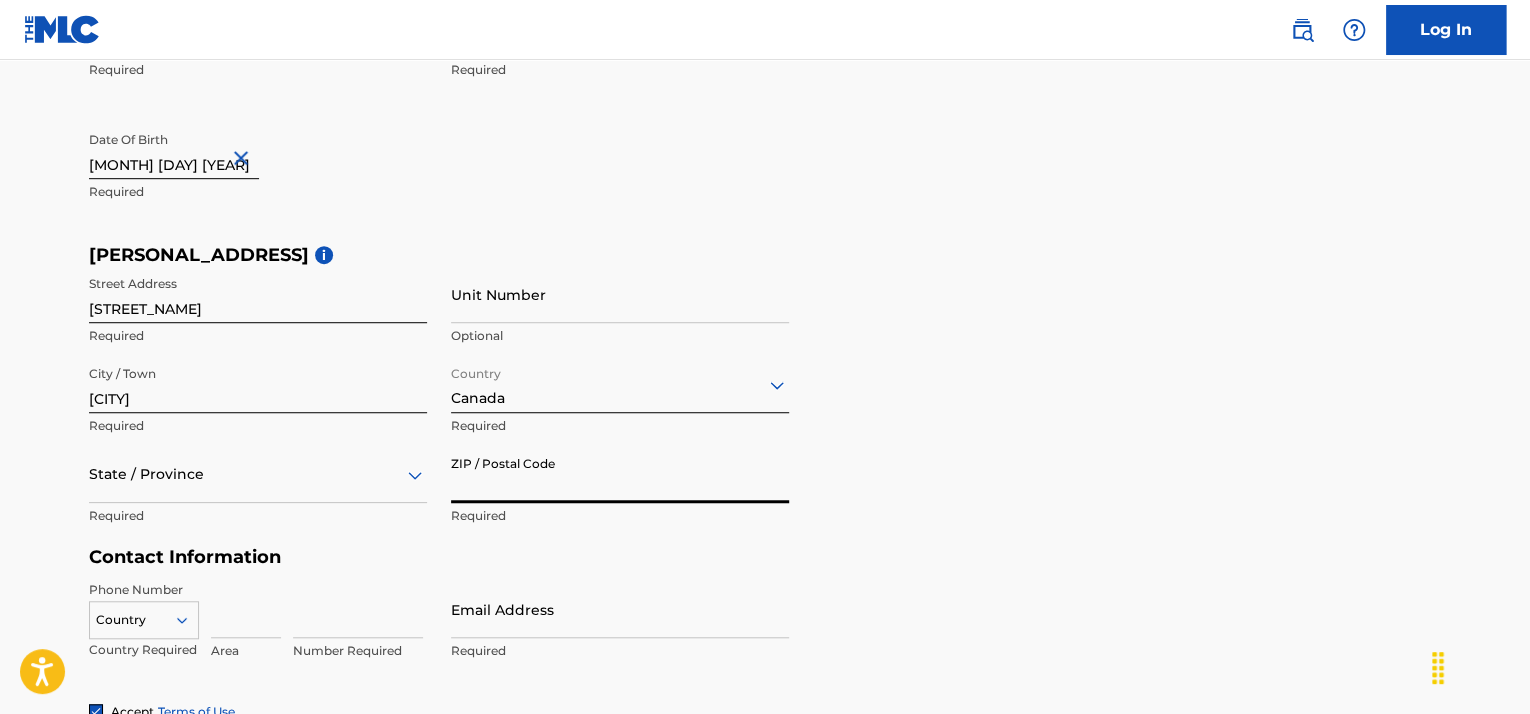 click on "ZIP / Postal Code" at bounding box center [620, 474] 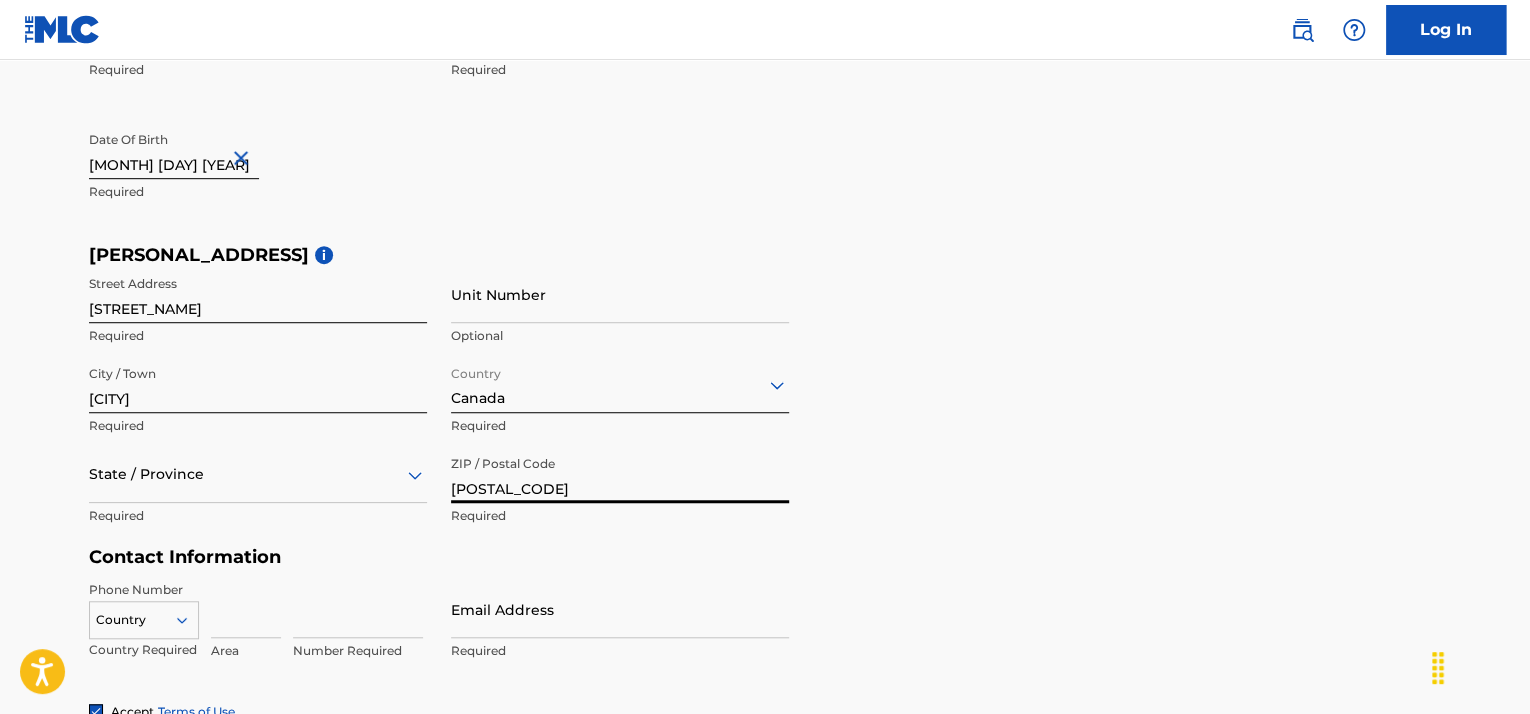 scroll, scrollTop: 604, scrollLeft: 0, axis: vertical 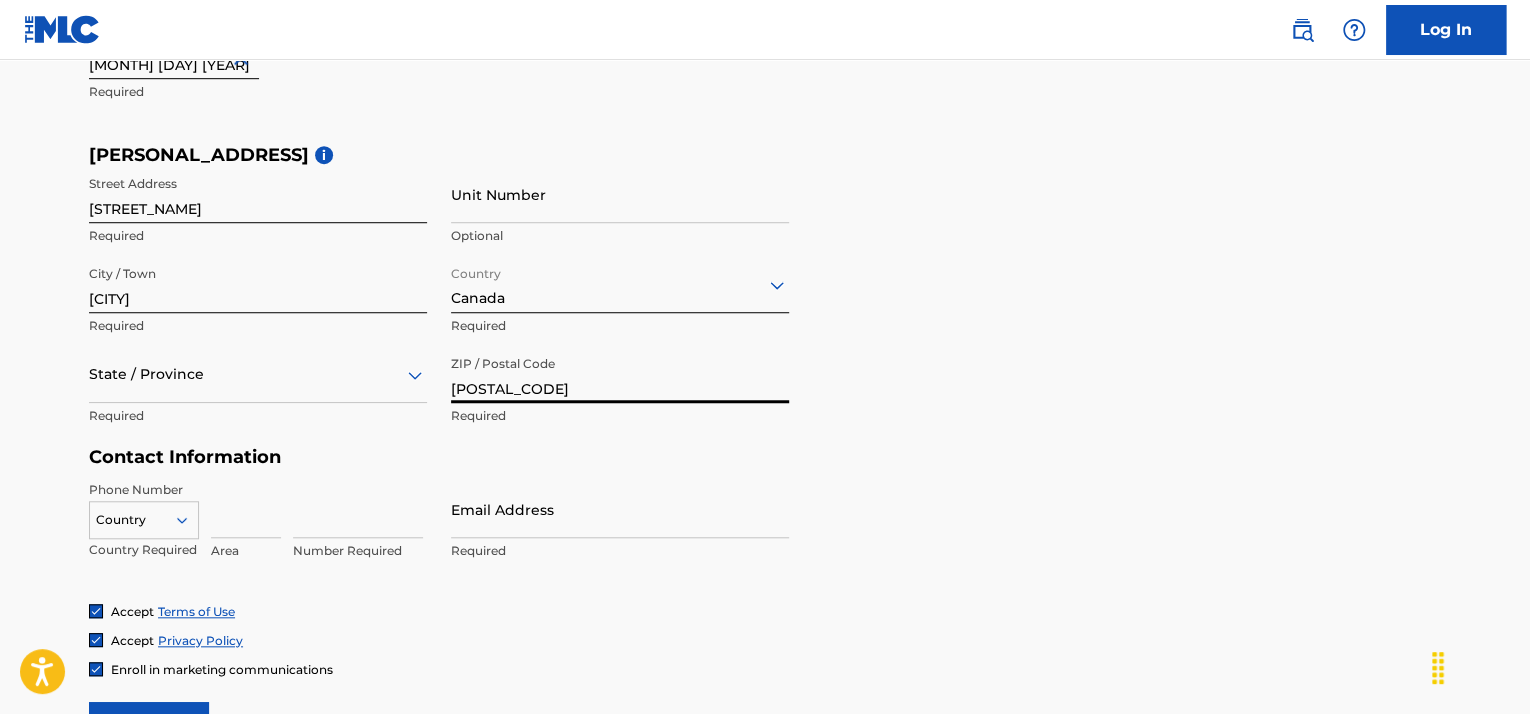 type on "[POSTAL_CODE]" 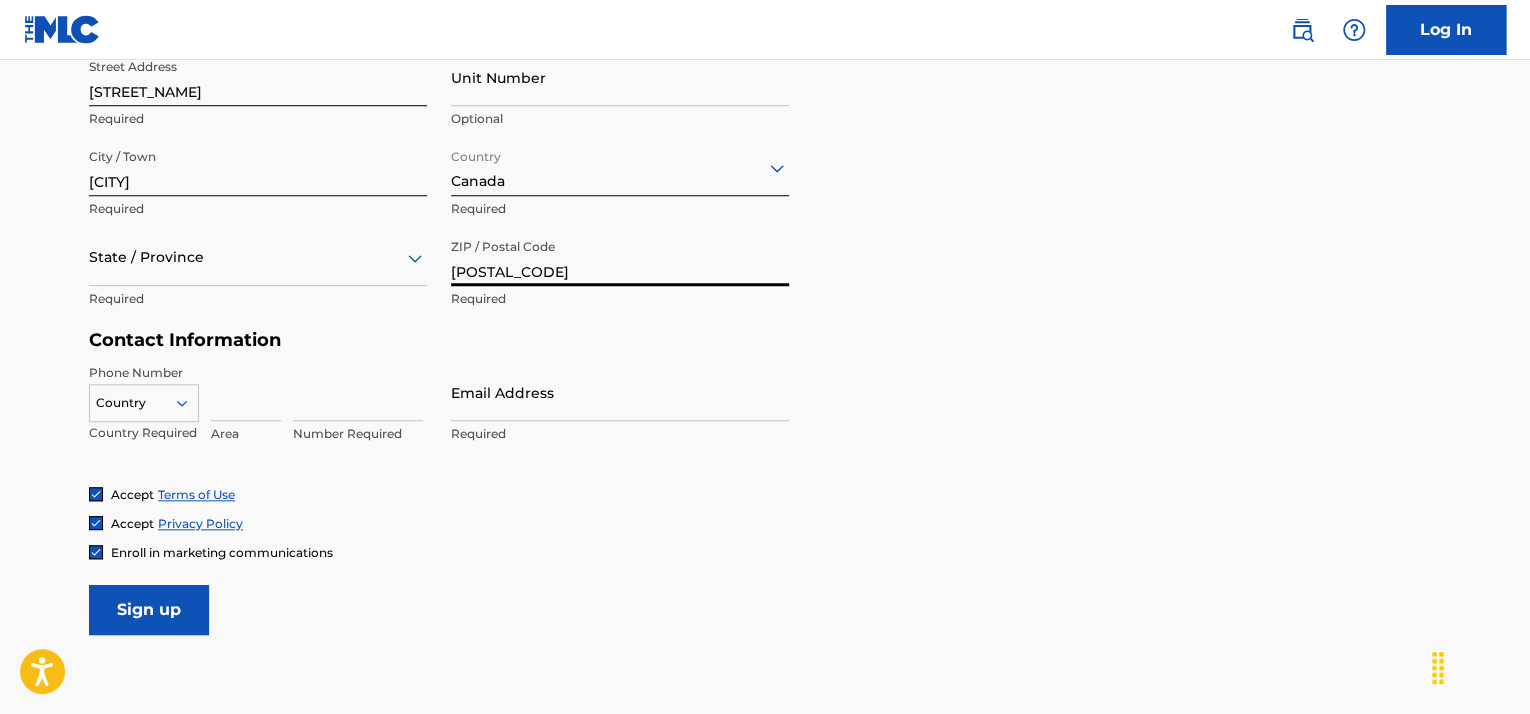 click on "Country" at bounding box center (144, 399) 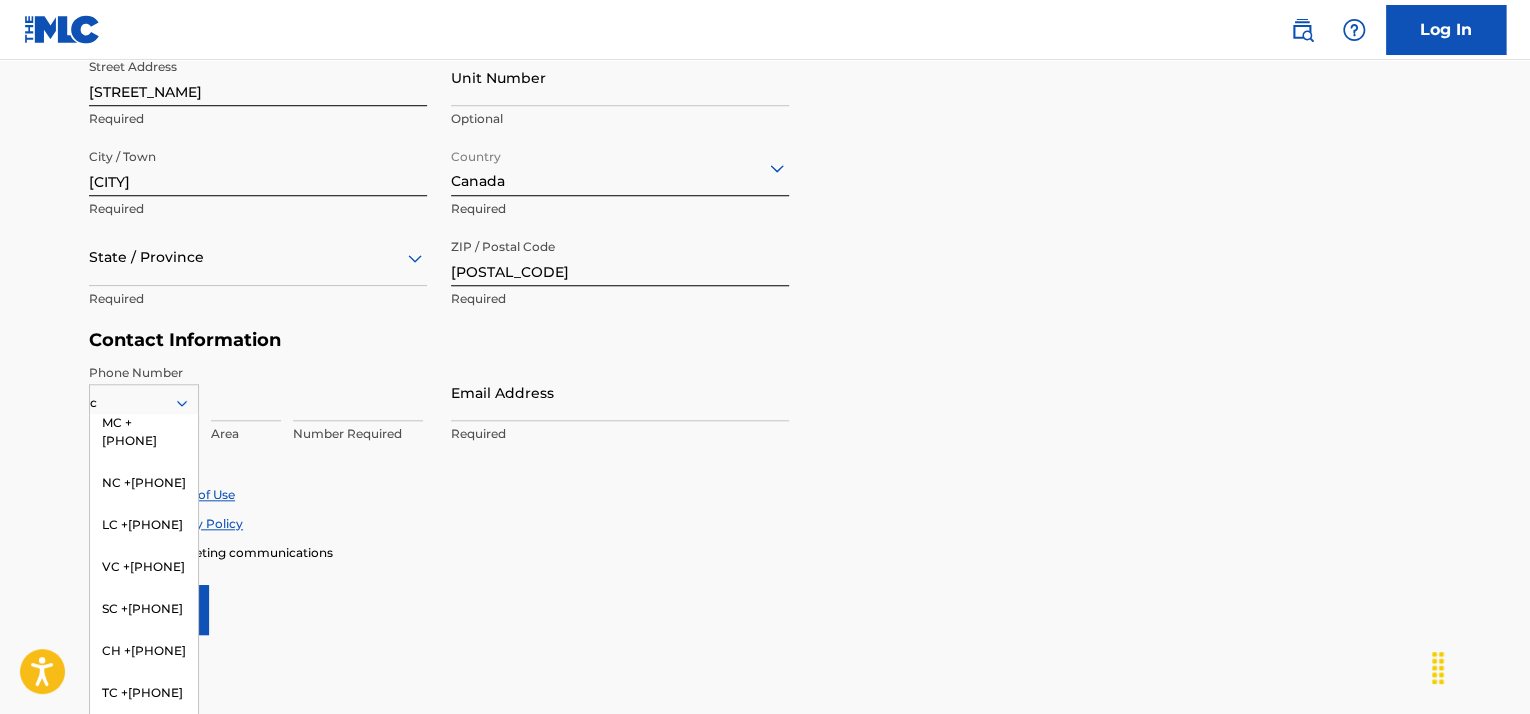 scroll, scrollTop: 642, scrollLeft: 0, axis: vertical 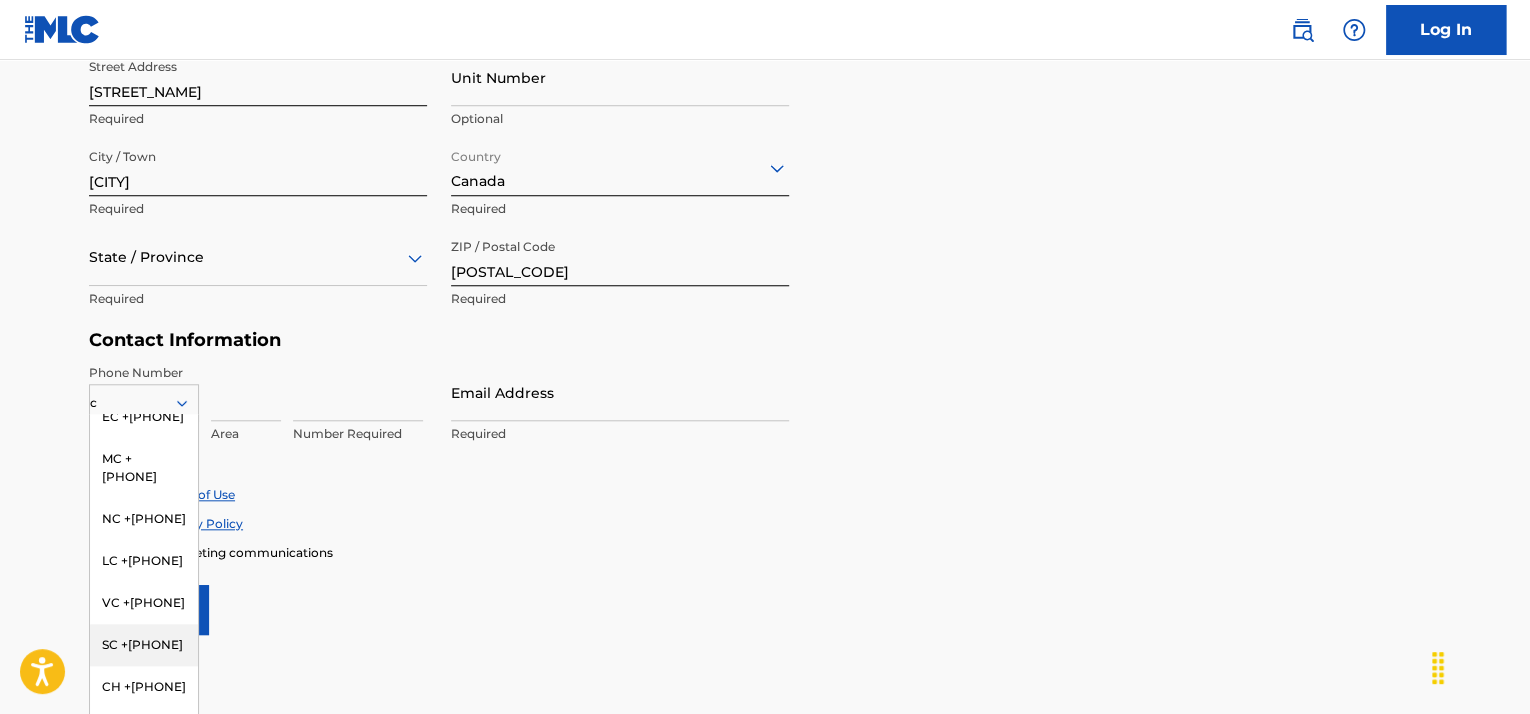 type on "ca" 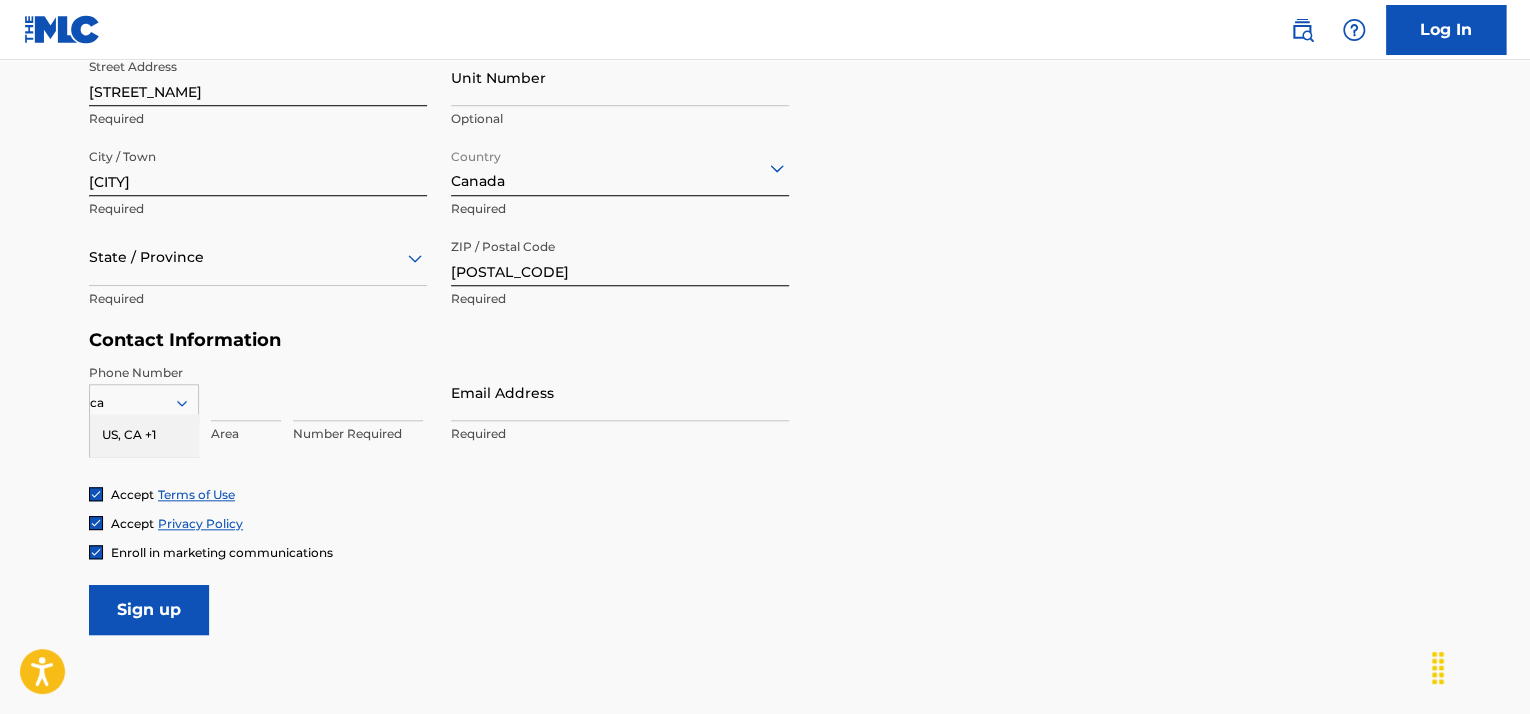 scroll, scrollTop: 0, scrollLeft: 0, axis: both 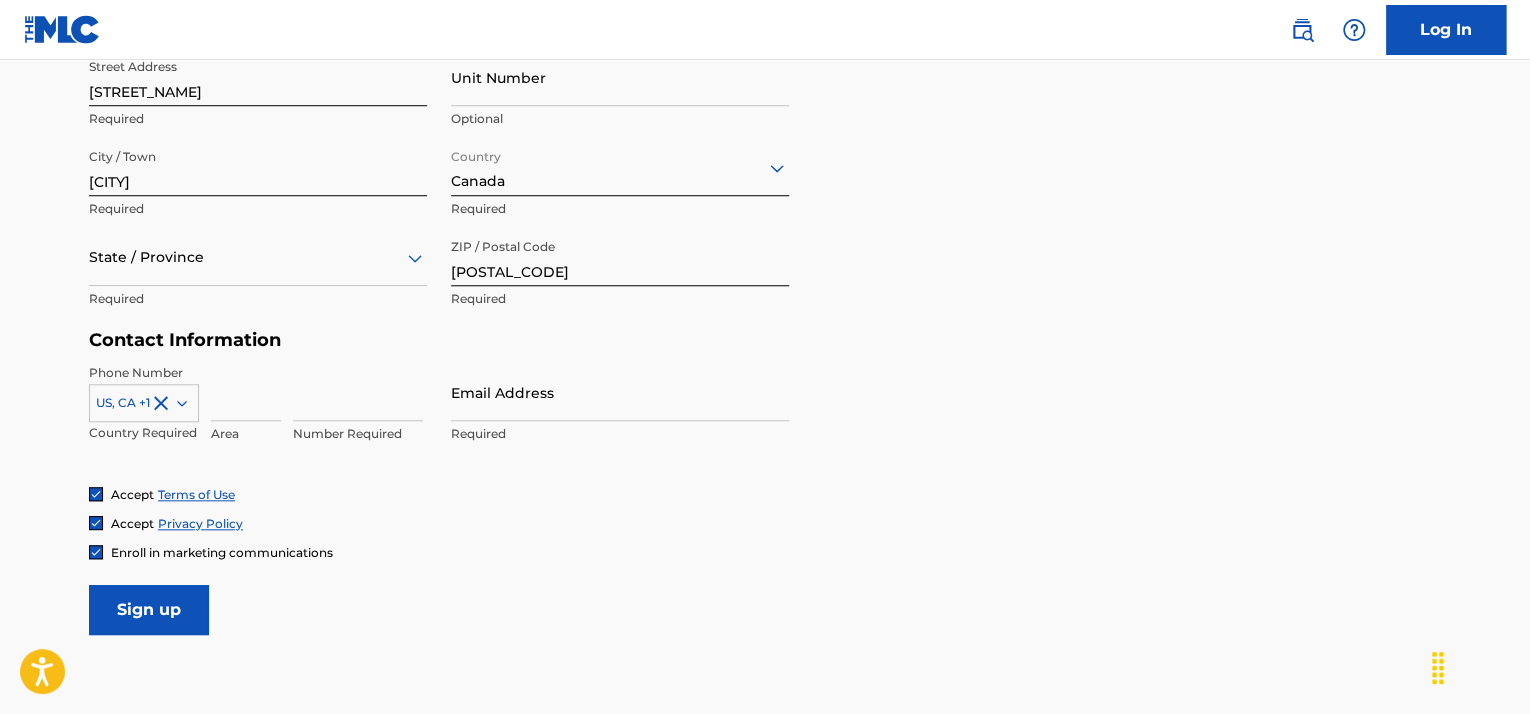 click at bounding box center [246, 392] 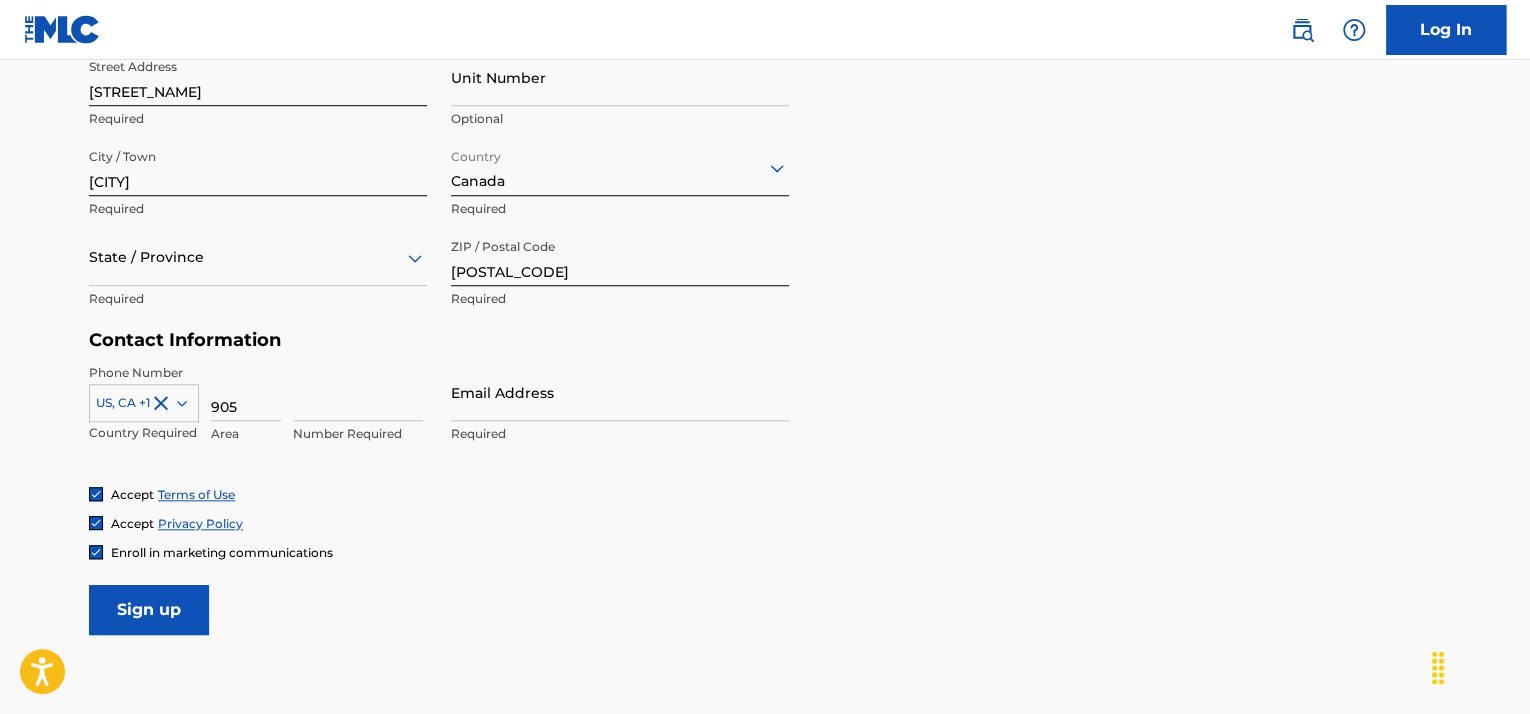 type on "905" 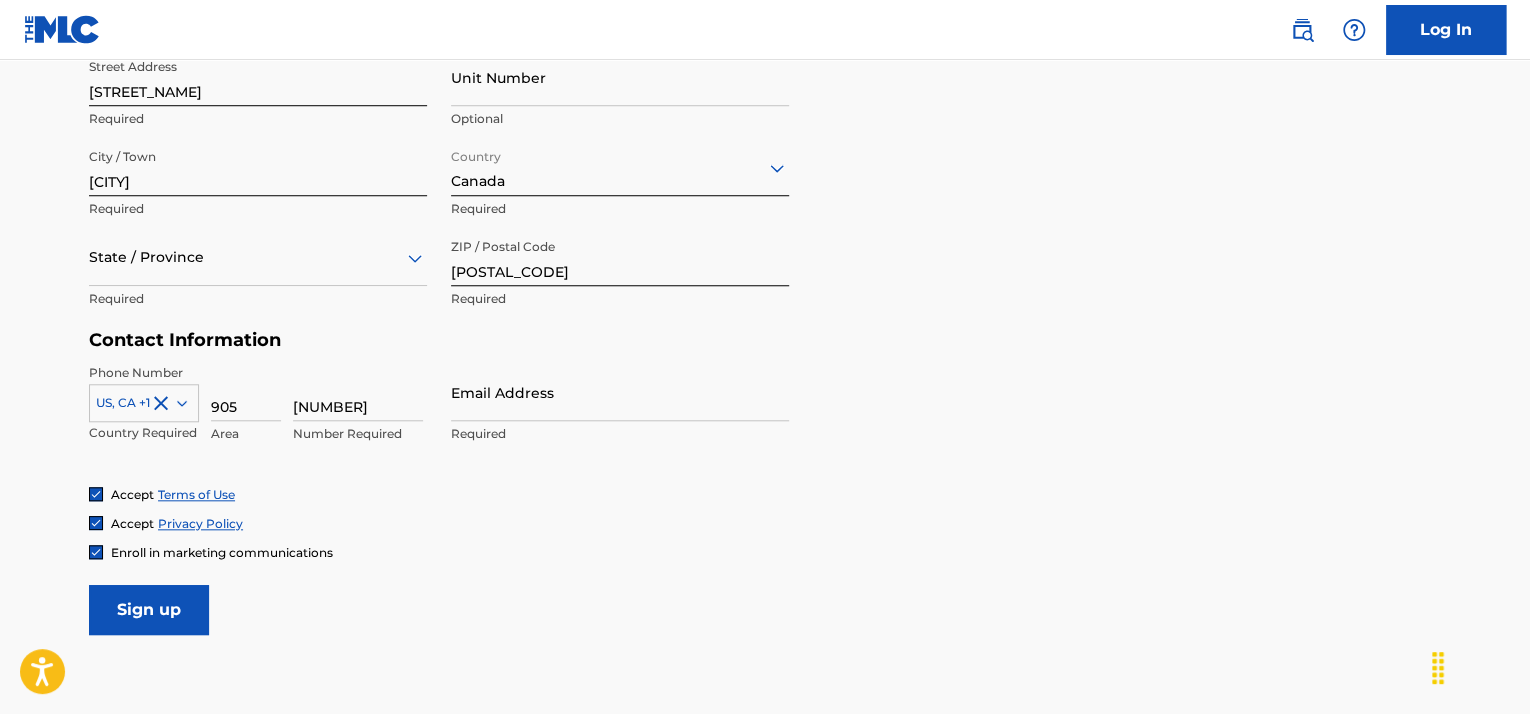 type on "[NUMBER]" 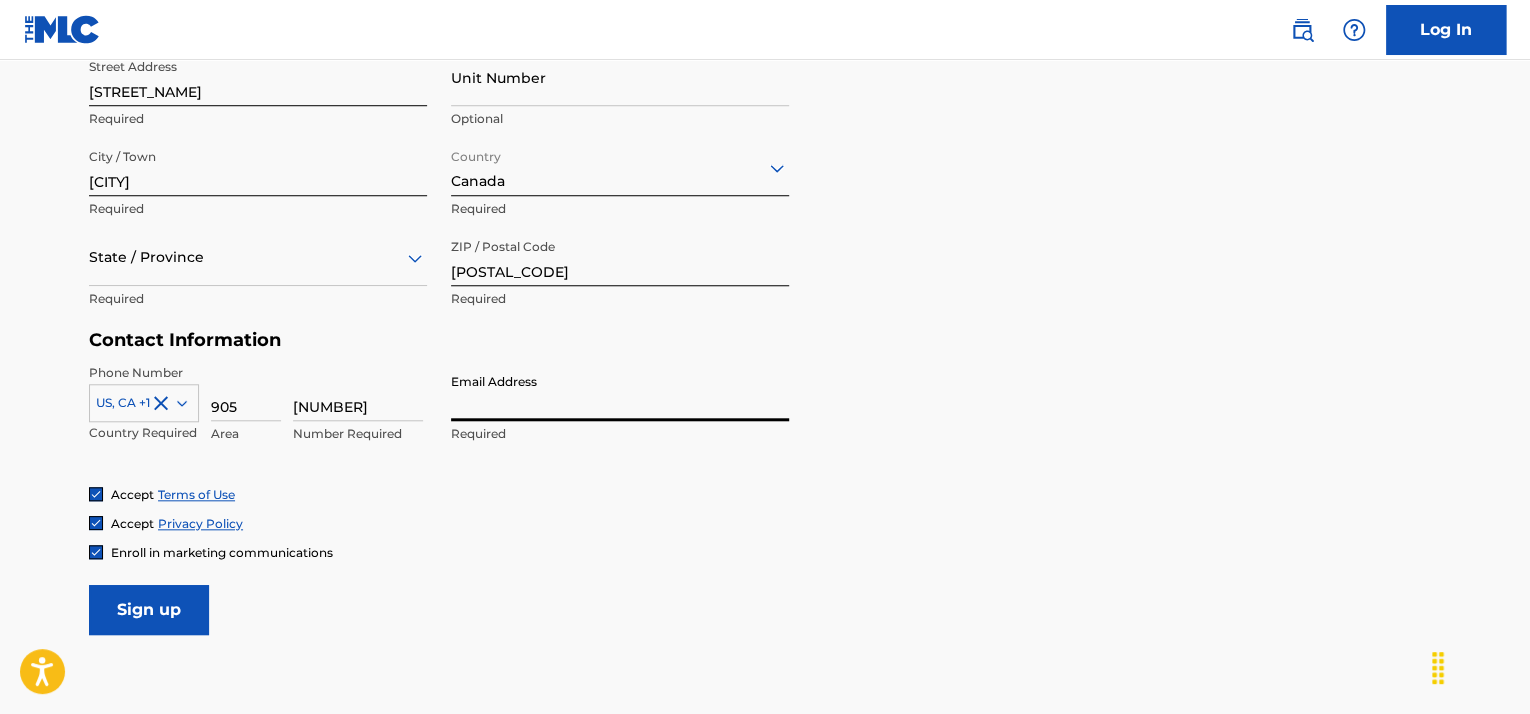 click on "Email Address" at bounding box center [620, 392] 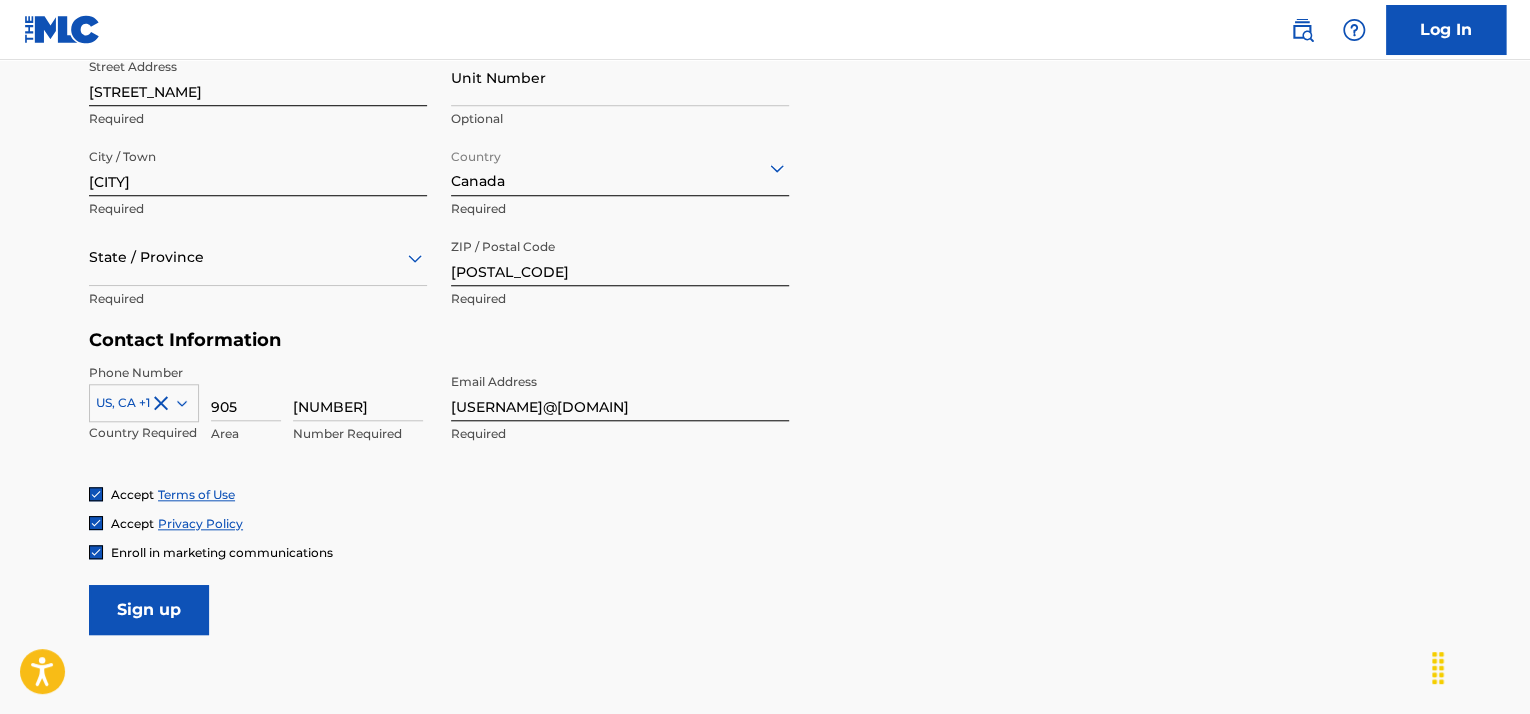 click on "Sign up" at bounding box center [149, 610] 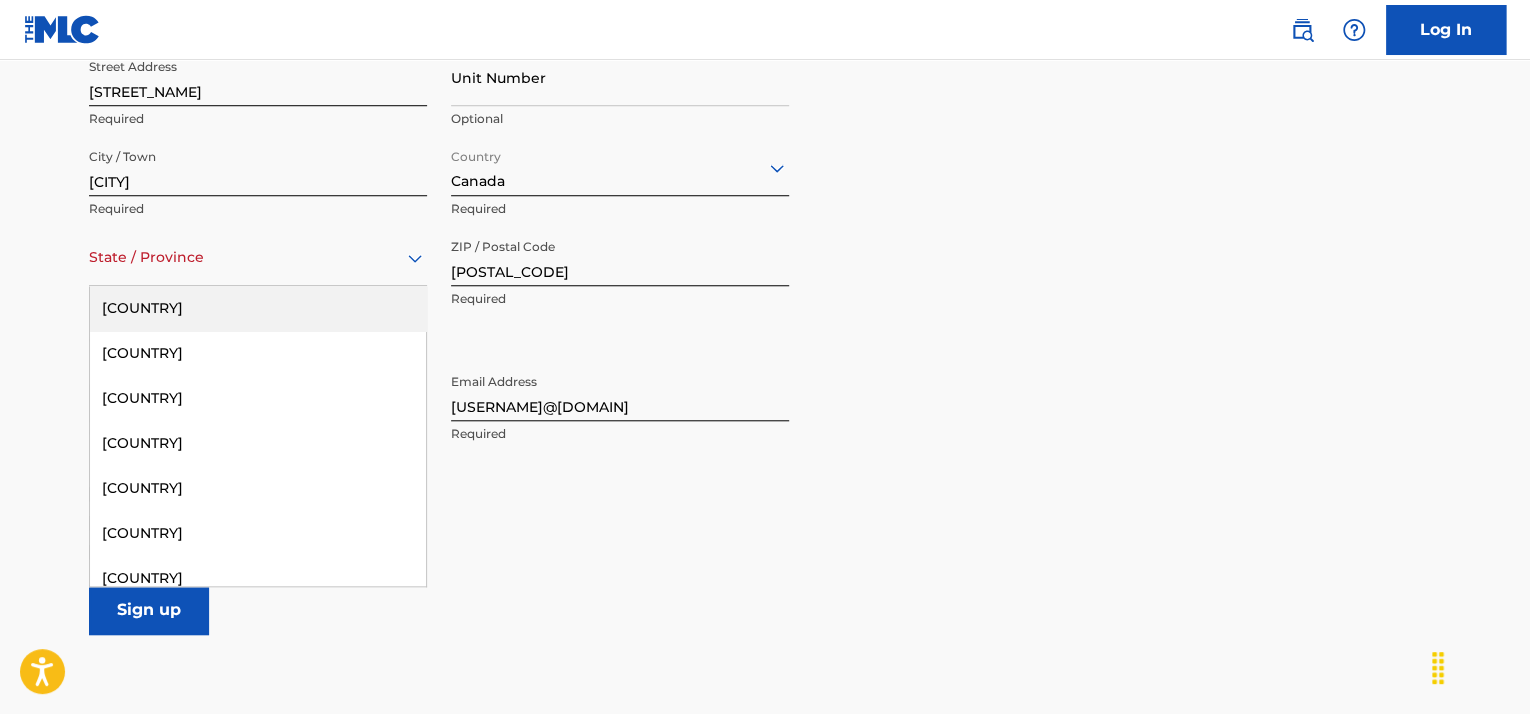 click at bounding box center (258, 257) 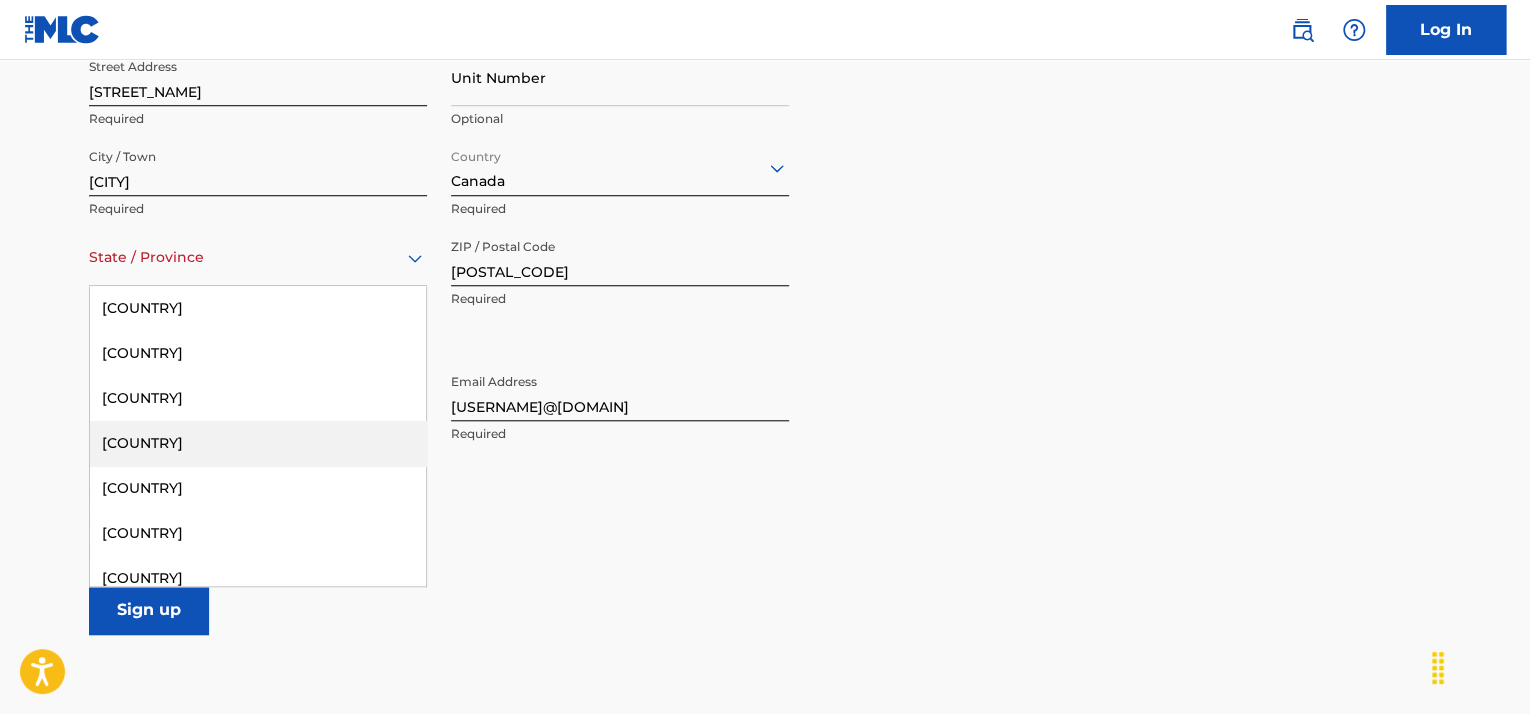scroll, scrollTop: 284, scrollLeft: 0, axis: vertical 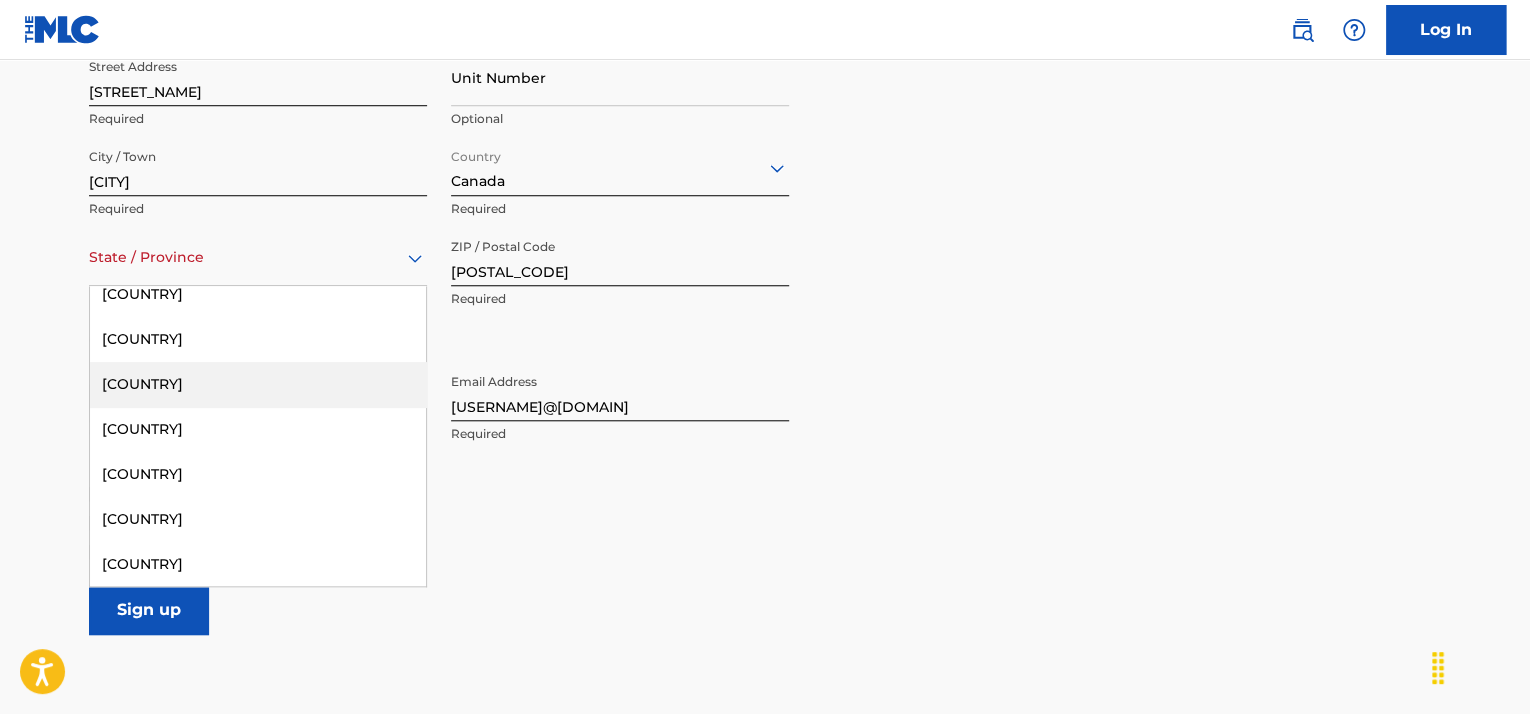 click on "[COUNTRY]" at bounding box center [258, 384] 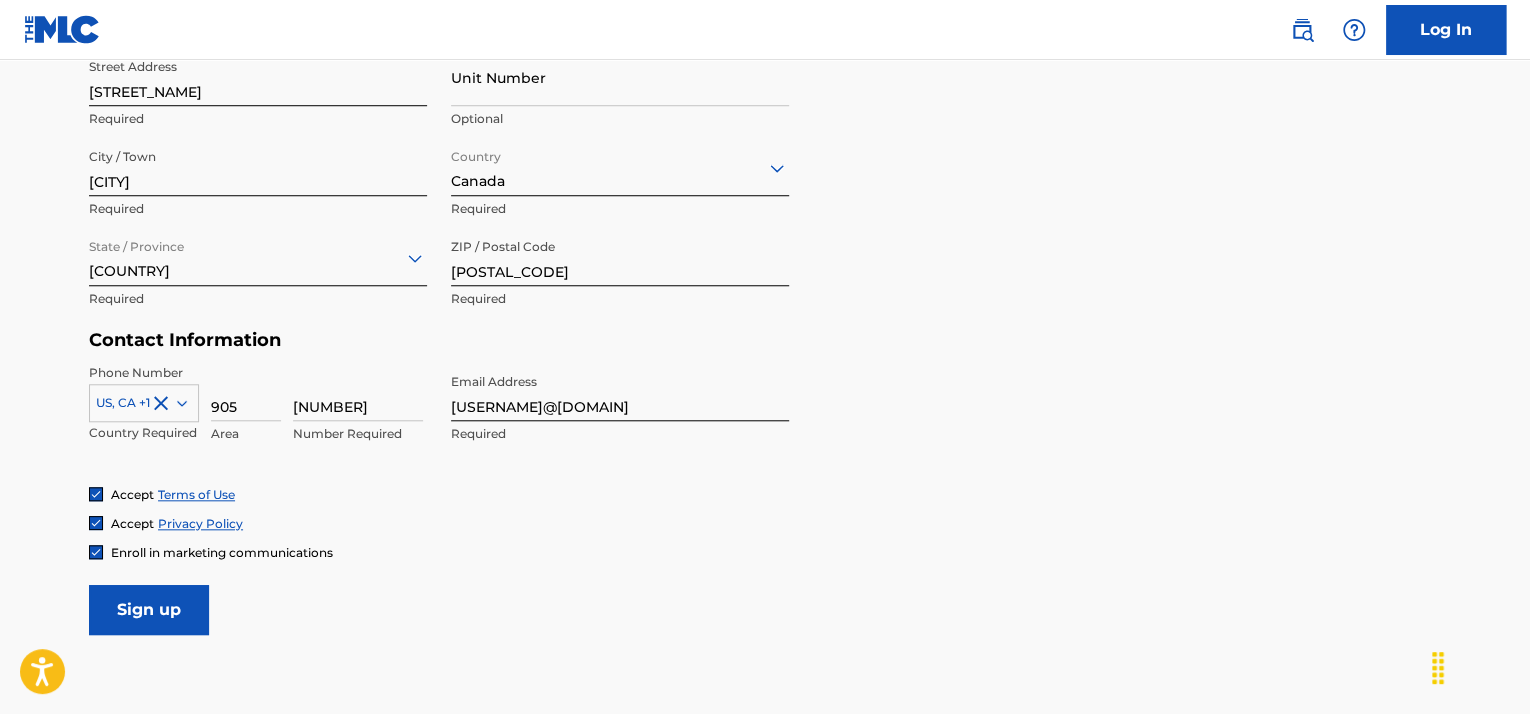 click on "Accept Terms of Use Accept Privacy Policy Enroll in marketing communications" at bounding box center (765, 523) 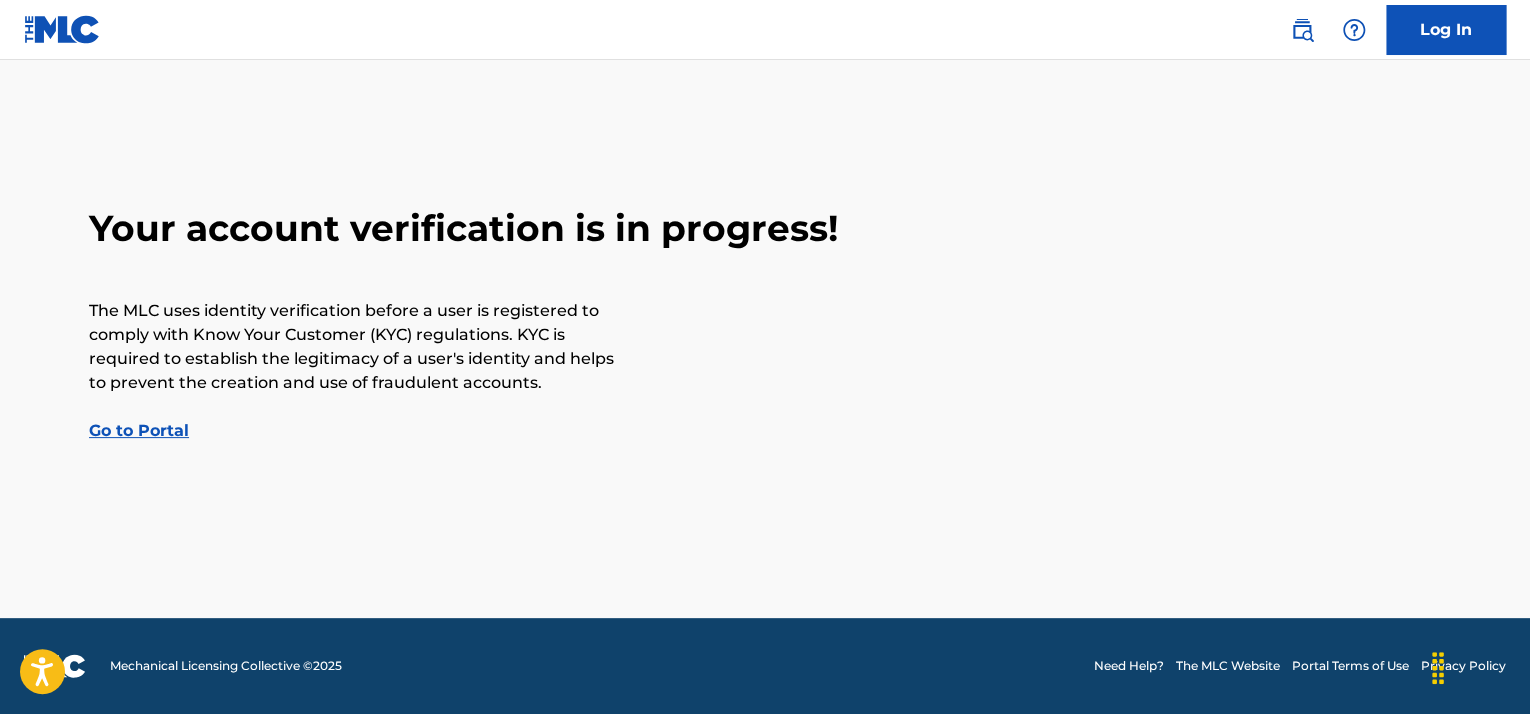 scroll, scrollTop: 0, scrollLeft: 0, axis: both 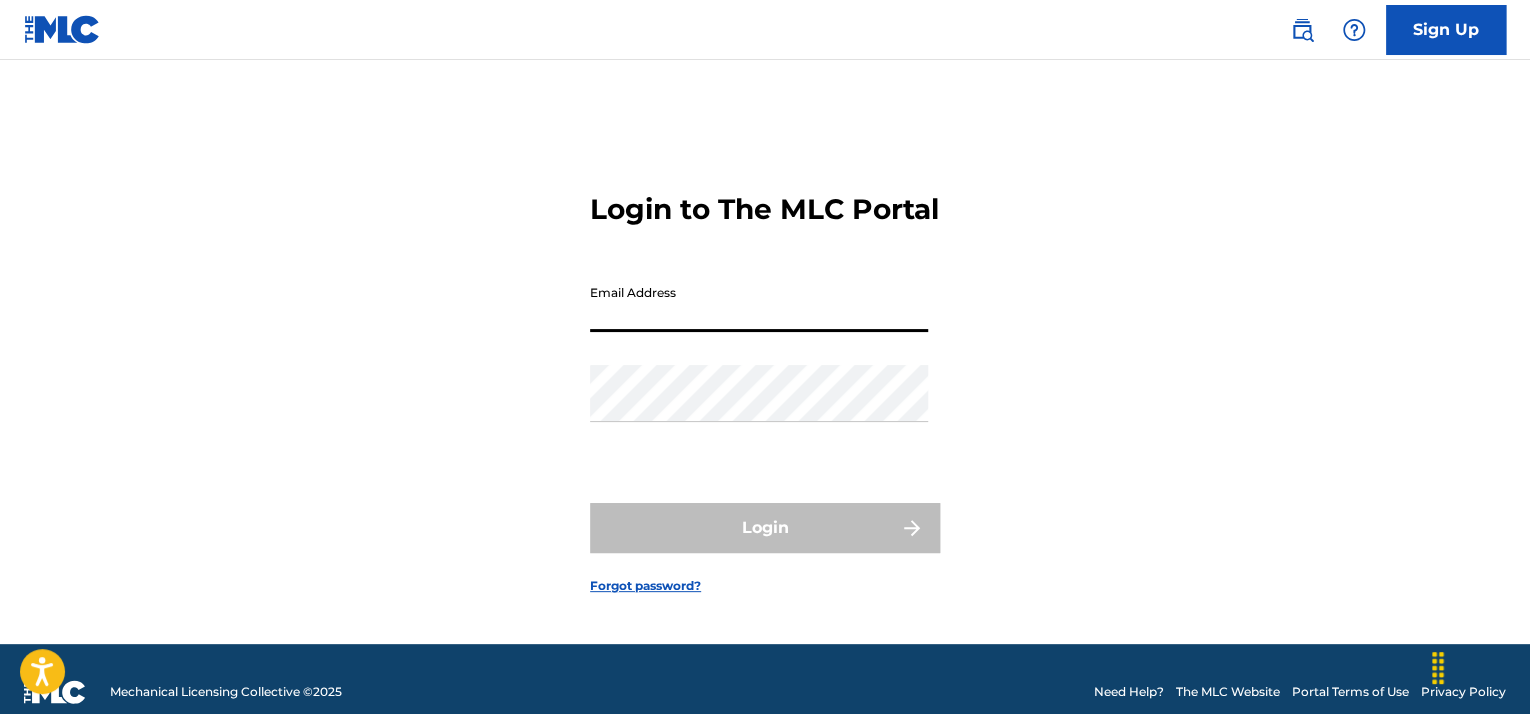 click on "Email Address" at bounding box center (759, 303) 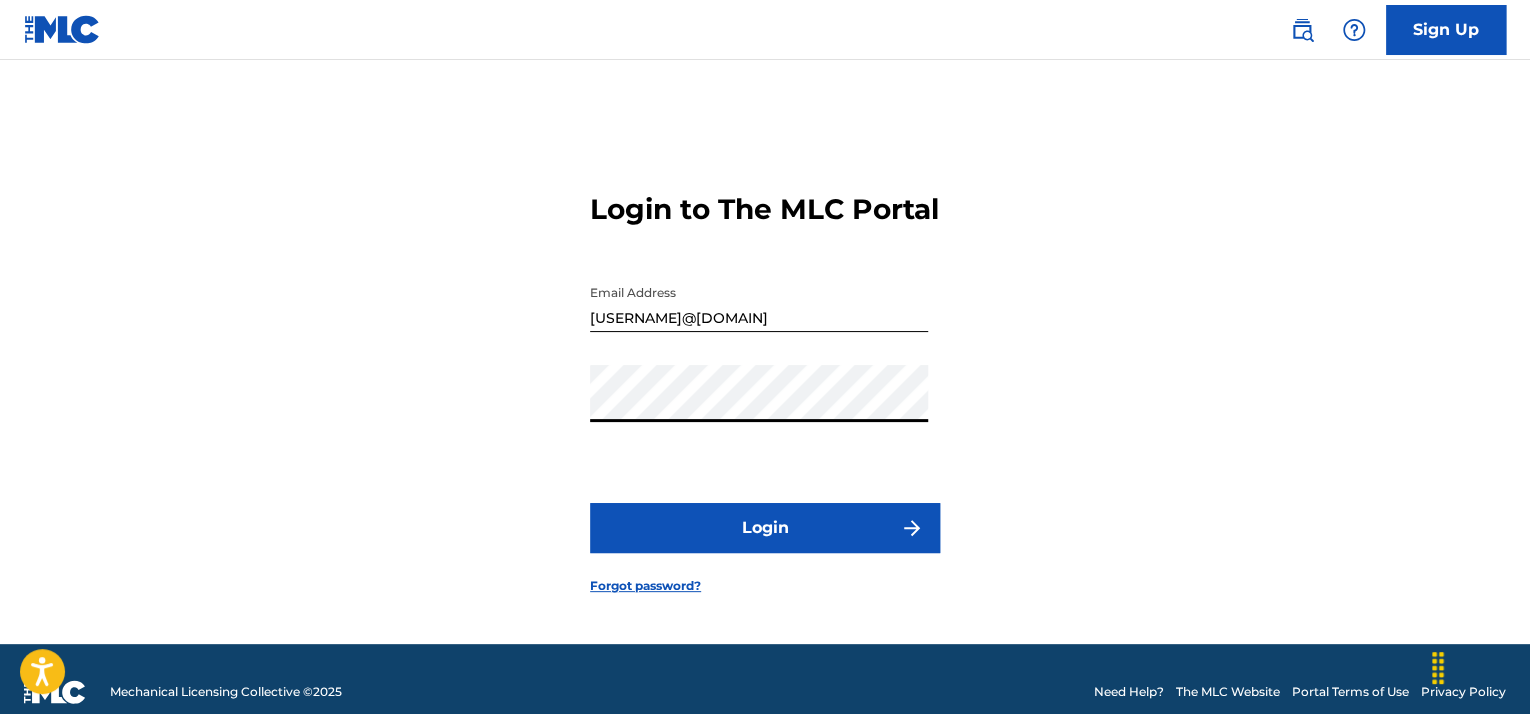 click on "Login" at bounding box center [765, 528] 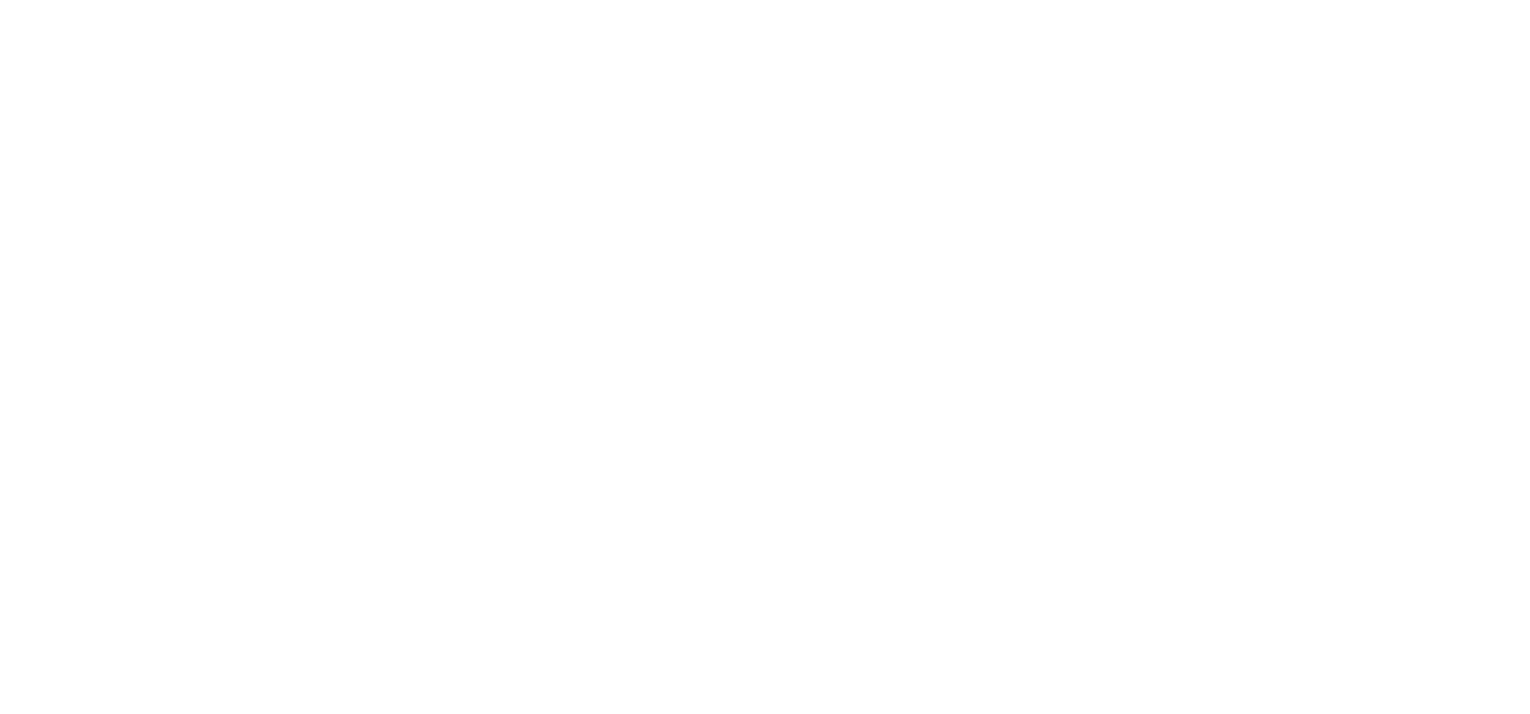 scroll, scrollTop: 0, scrollLeft: 0, axis: both 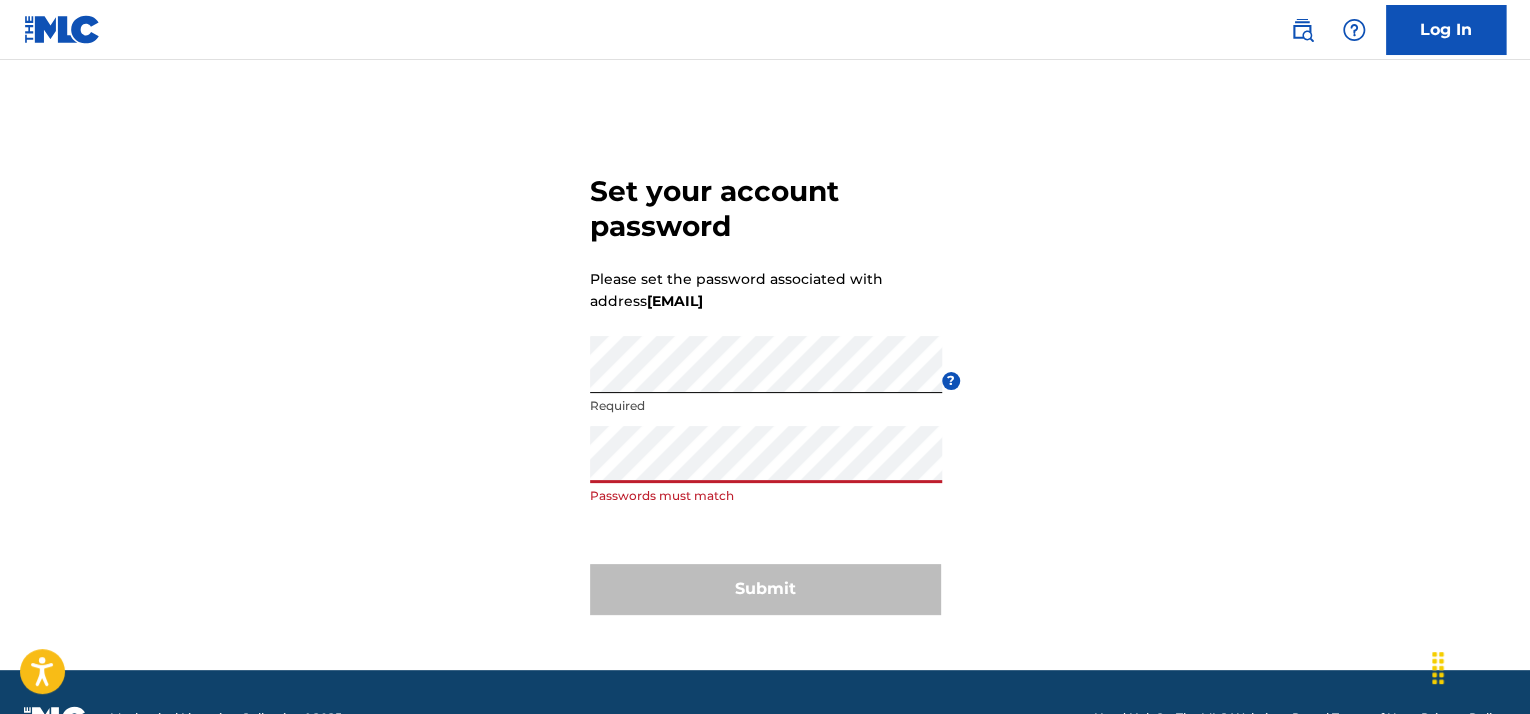 click on "Set your account password Please set the password associated with address [EMAIL] Password Required ? Re enter password Passwords must match Submit" at bounding box center [765, 390] 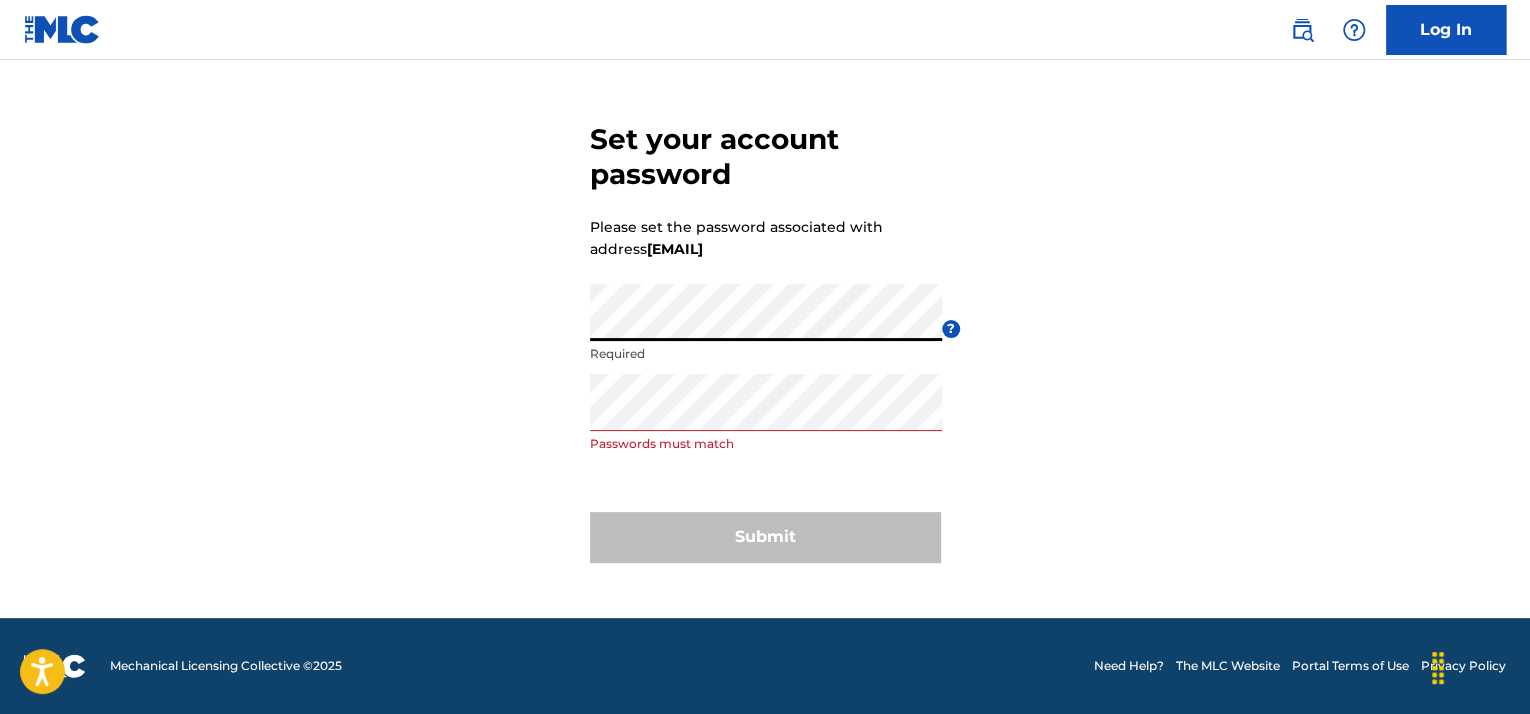 click on "Set your account password Please set the password associated with address [EMAIL] Password Required ? Re enter password Passwords must match Submit" at bounding box center [765, 338] 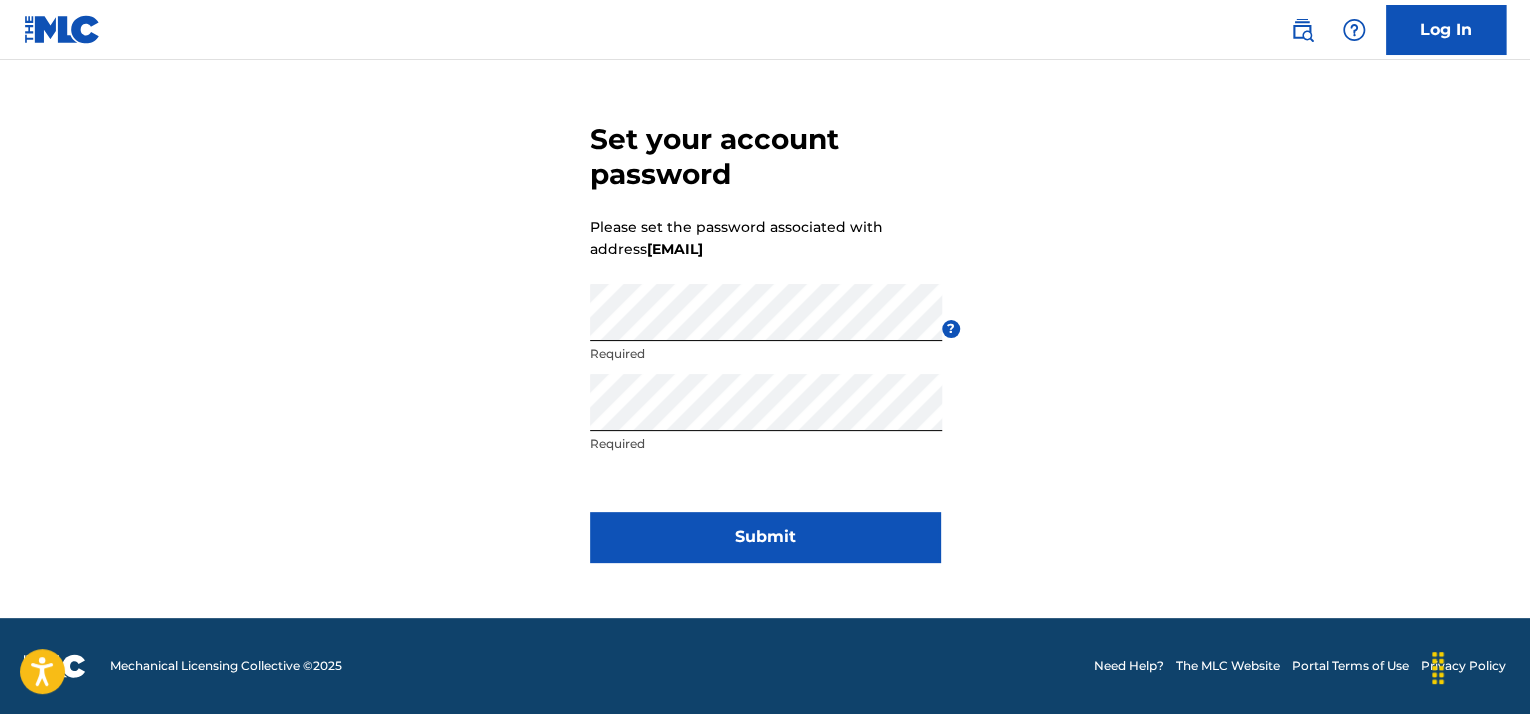 click on "Submit" at bounding box center [765, 537] 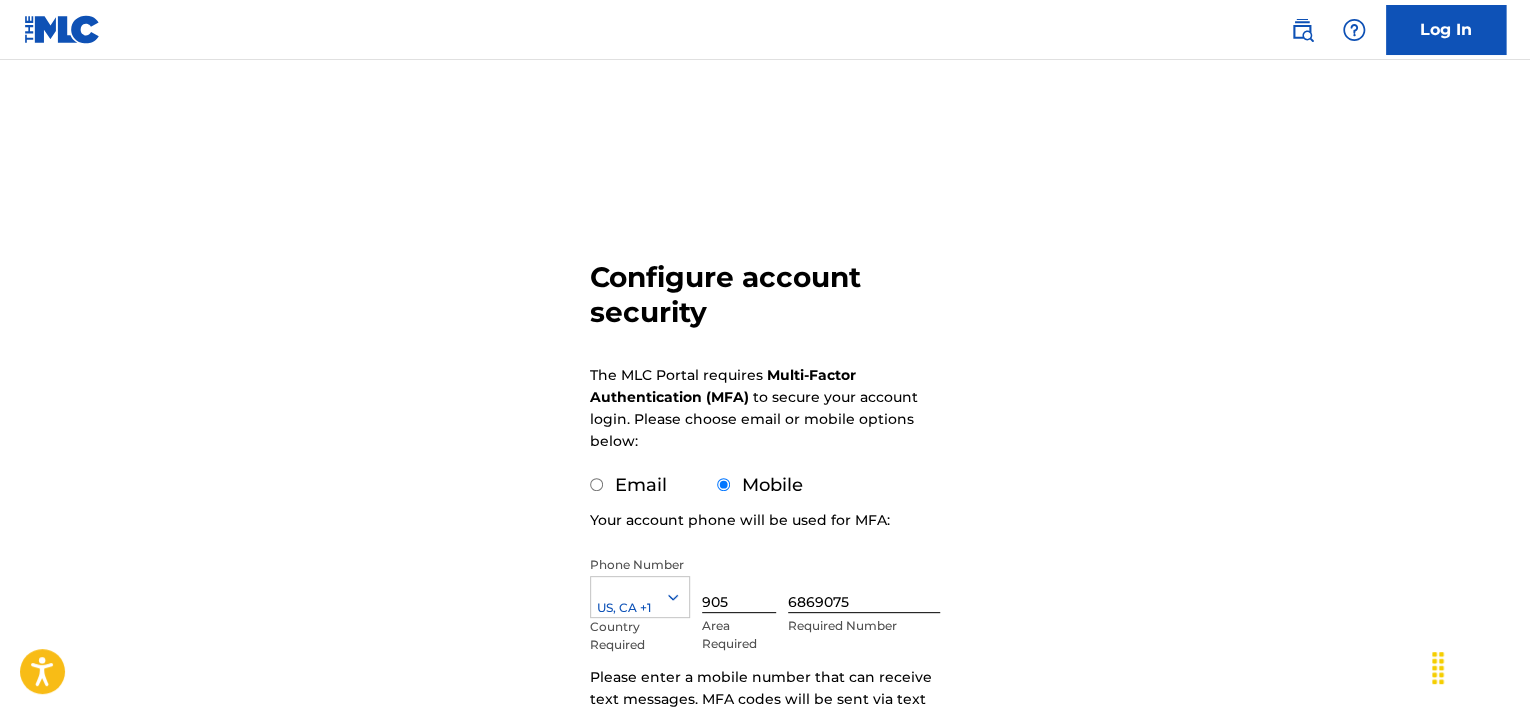 scroll, scrollTop: 200, scrollLeft: 0, axis: vertical 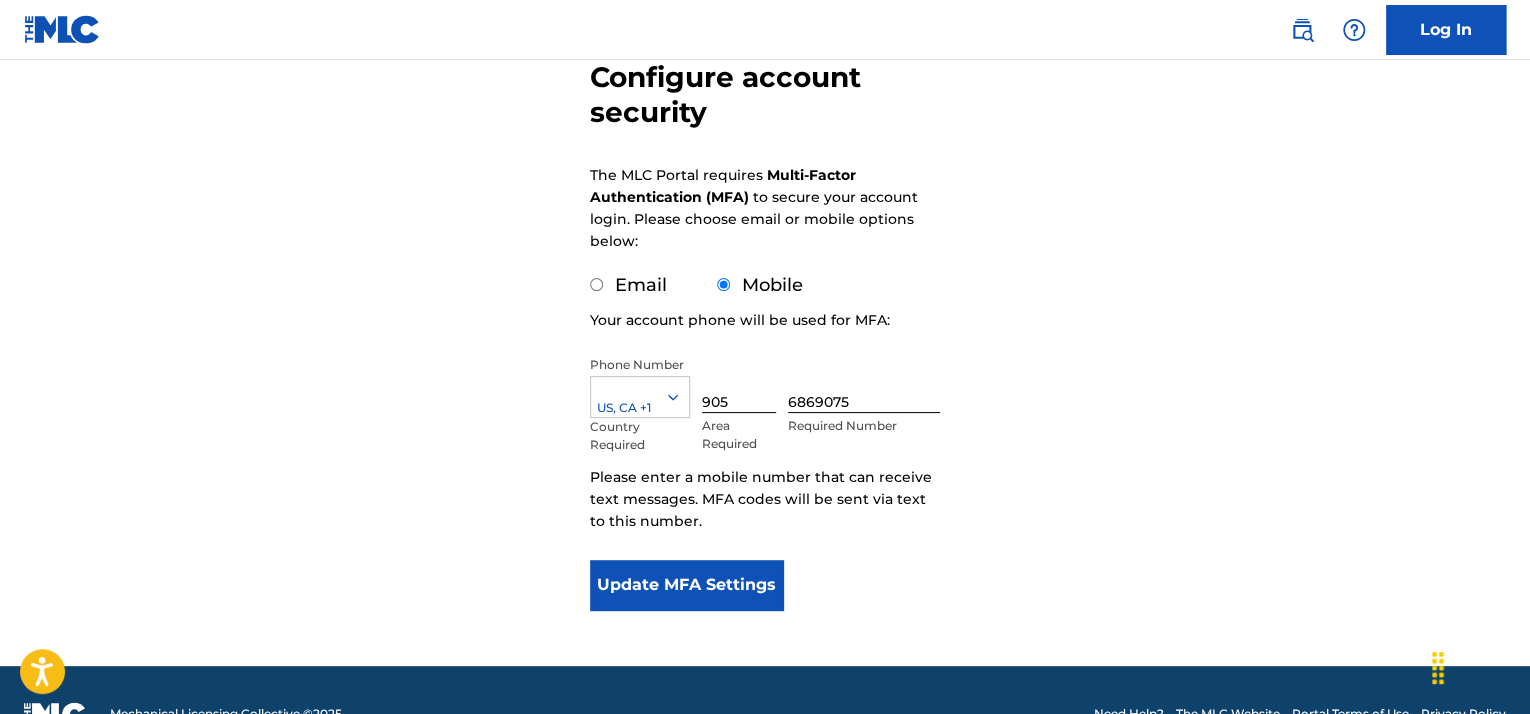 click on "Email" at bounding box center (641, 285) 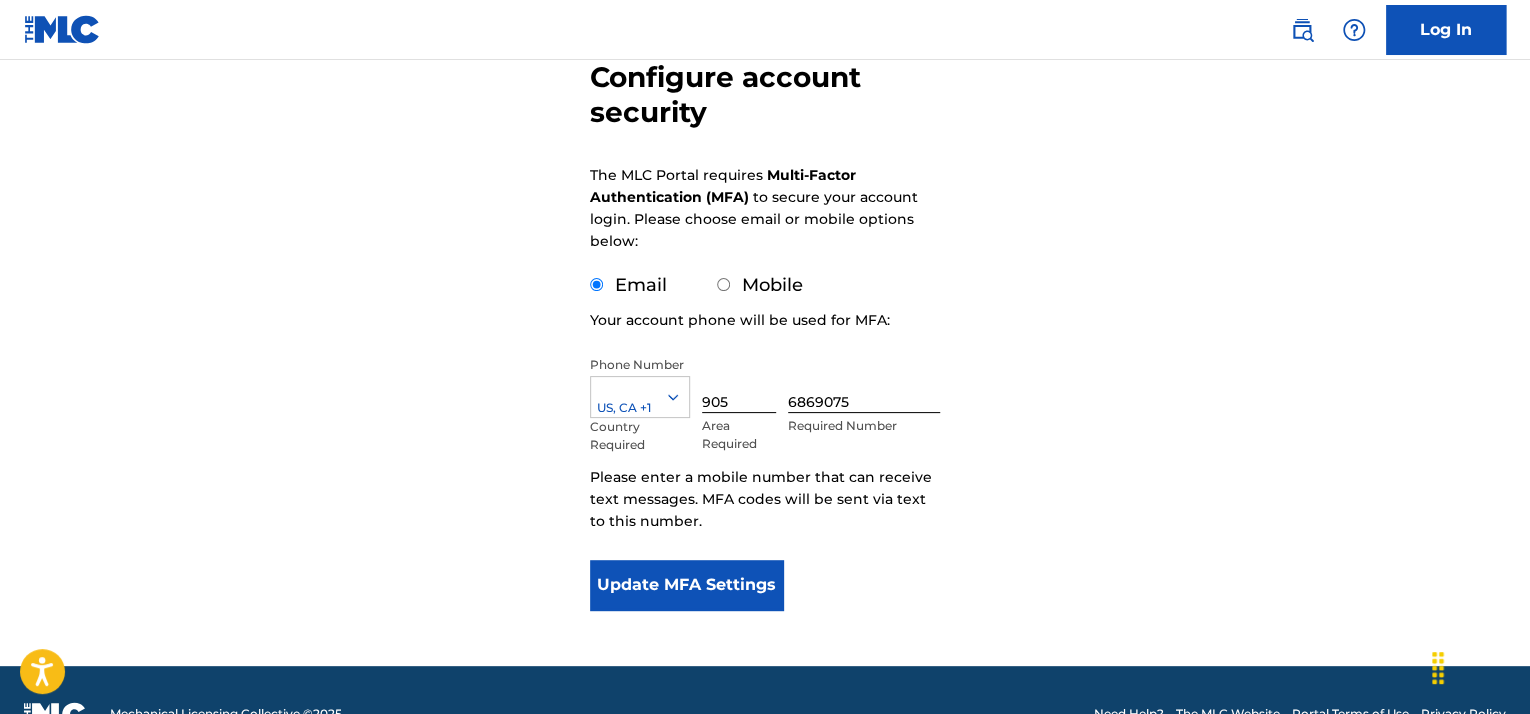 scroll, scrollTop: 69, scrollLeft: 0, axis: vertical 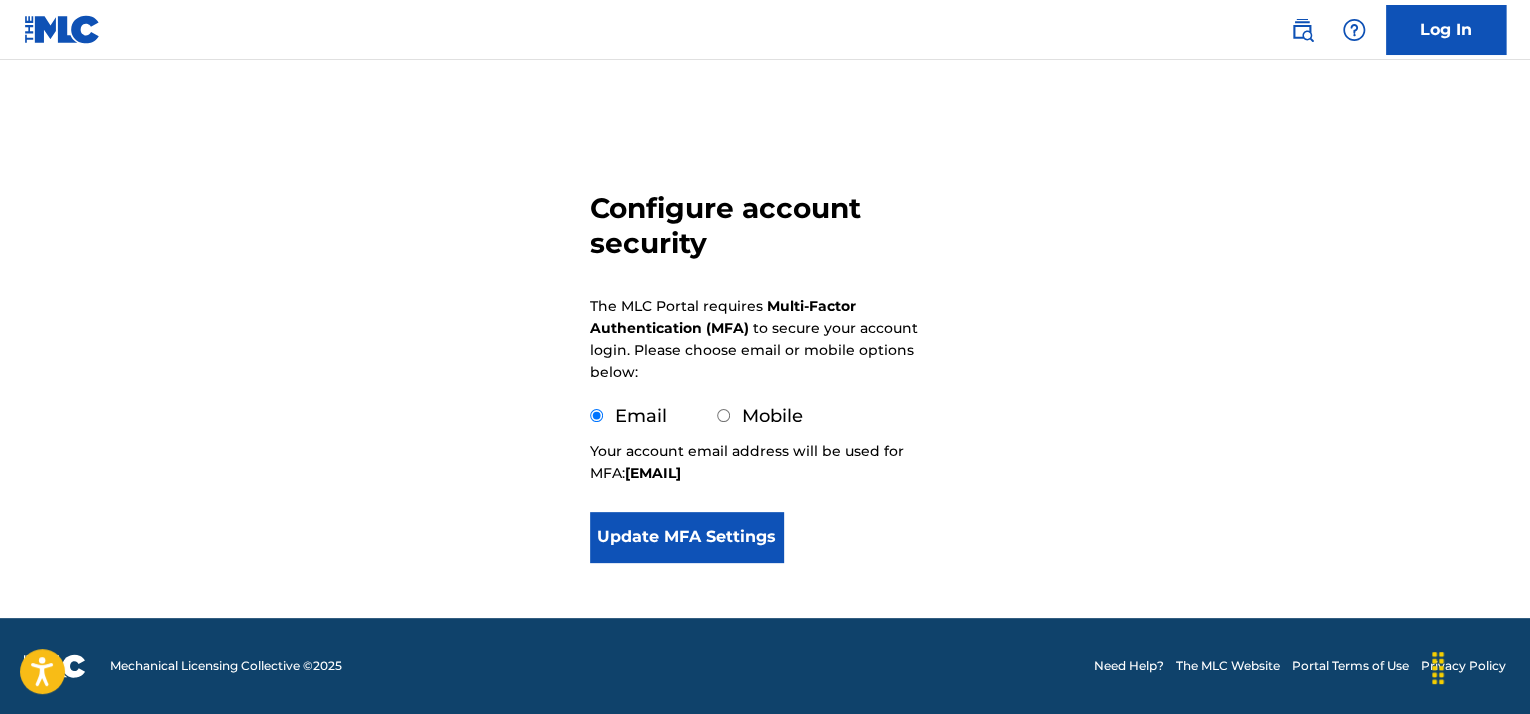 click on "Update MFA Settings" at bounding box center (686, 537) 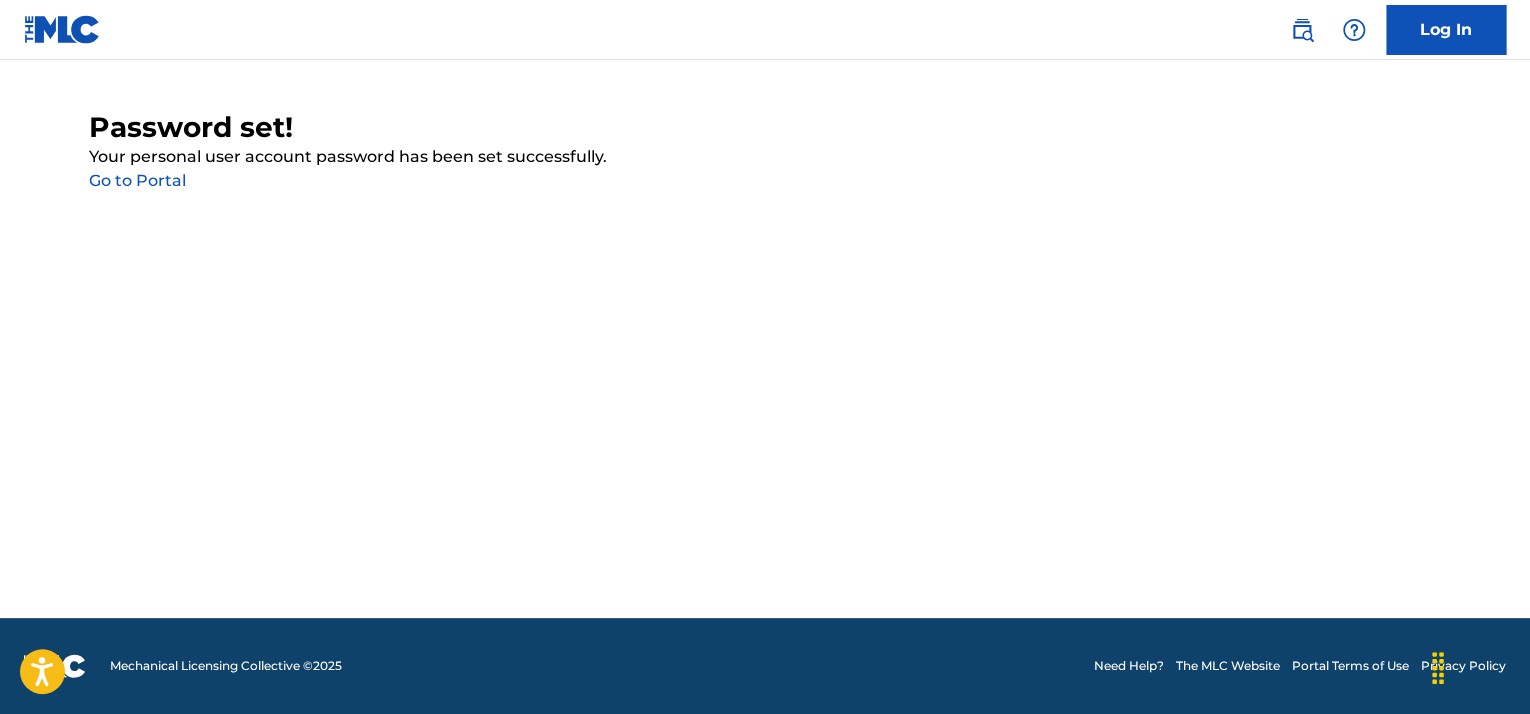 click on "Go to Portal" at bounding box center [137, 180] 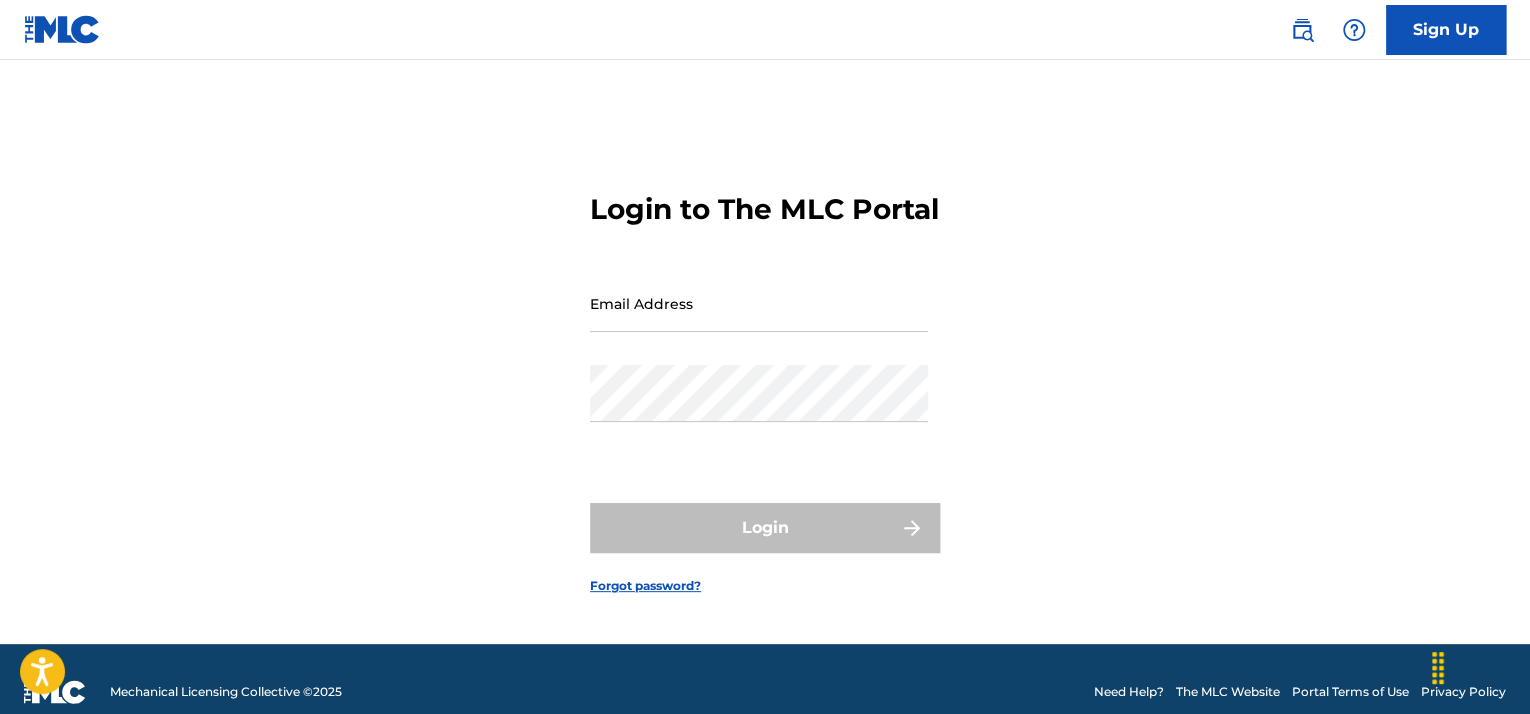click on "Email Address" at bounding box center (759, 303) 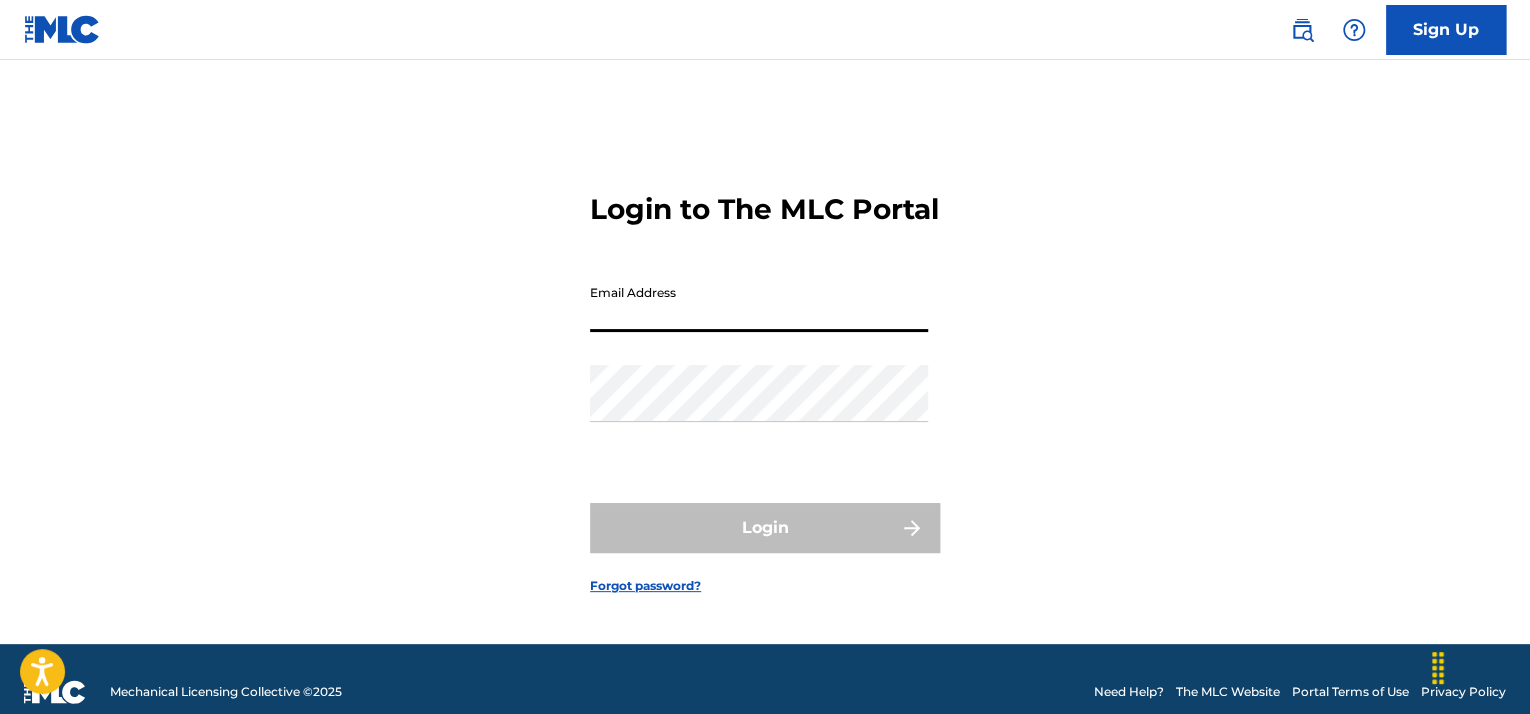 type on "[EMAIL]" 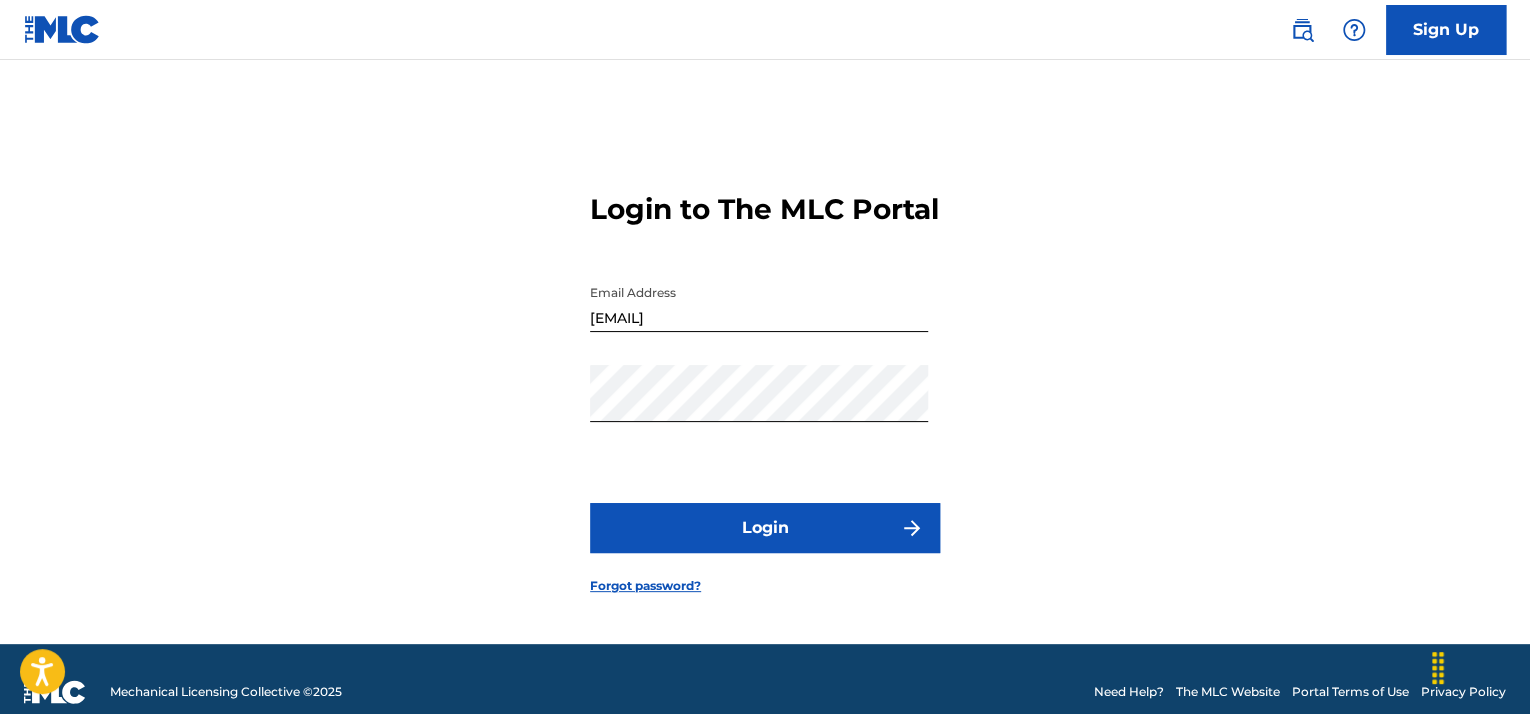 click on "Login" at bounding box center [765, 528] 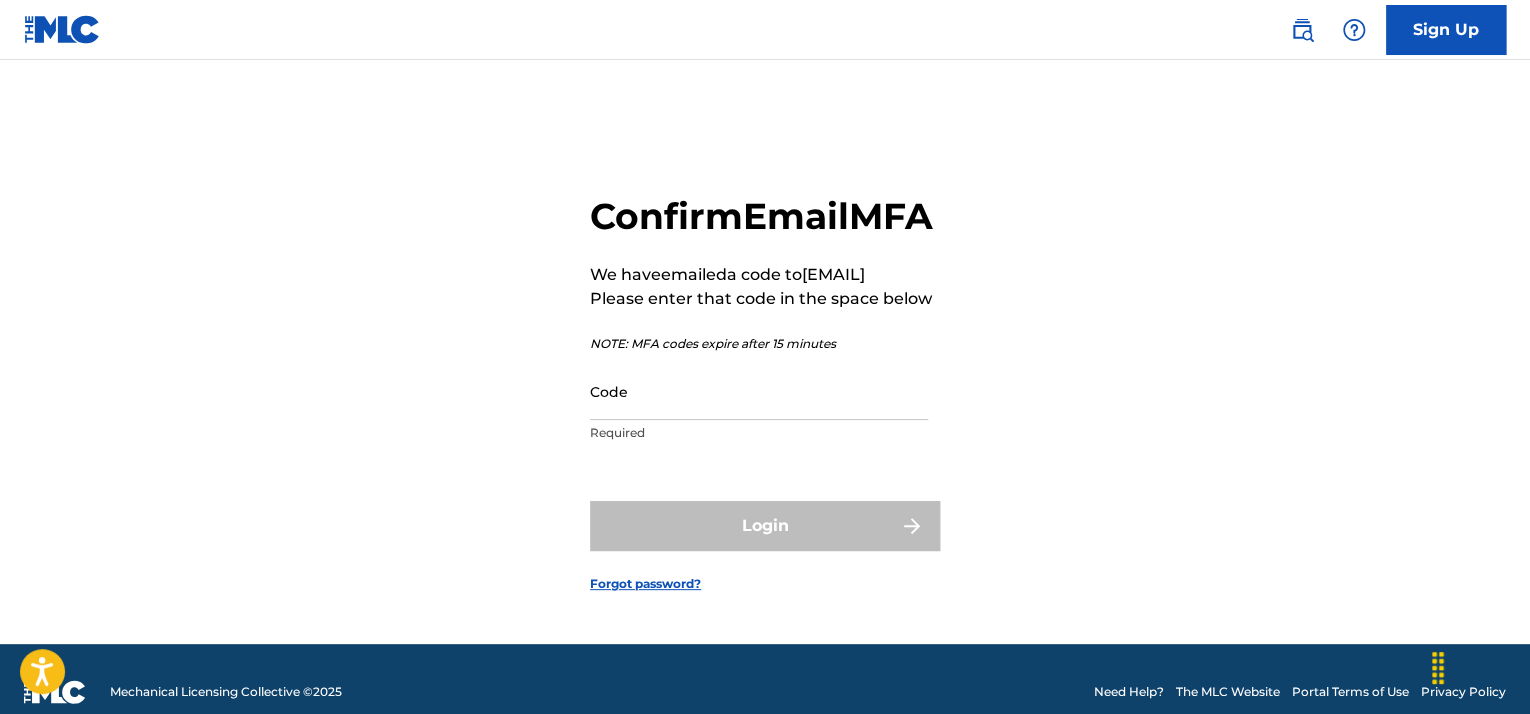 click on "Code" at bounding box center [759, 391] 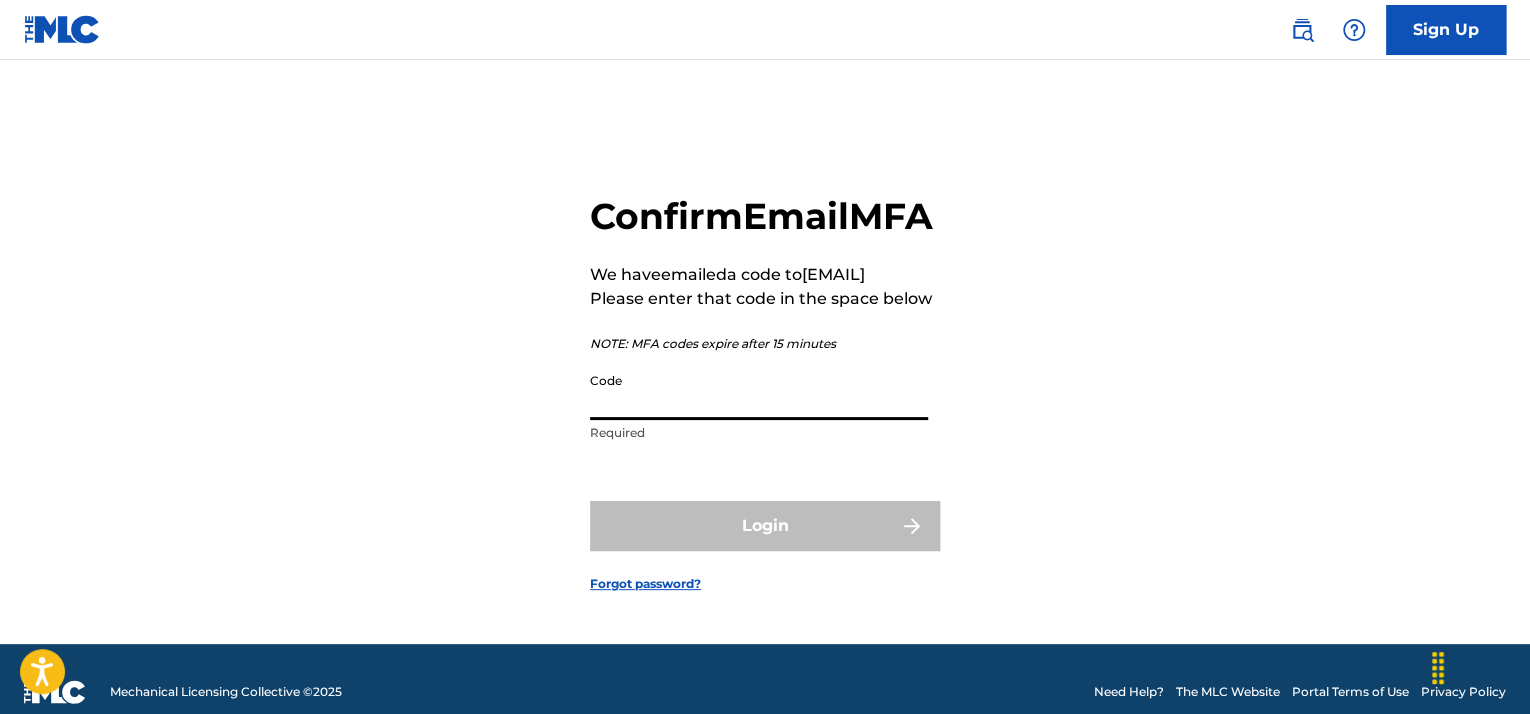 paste on "861916" 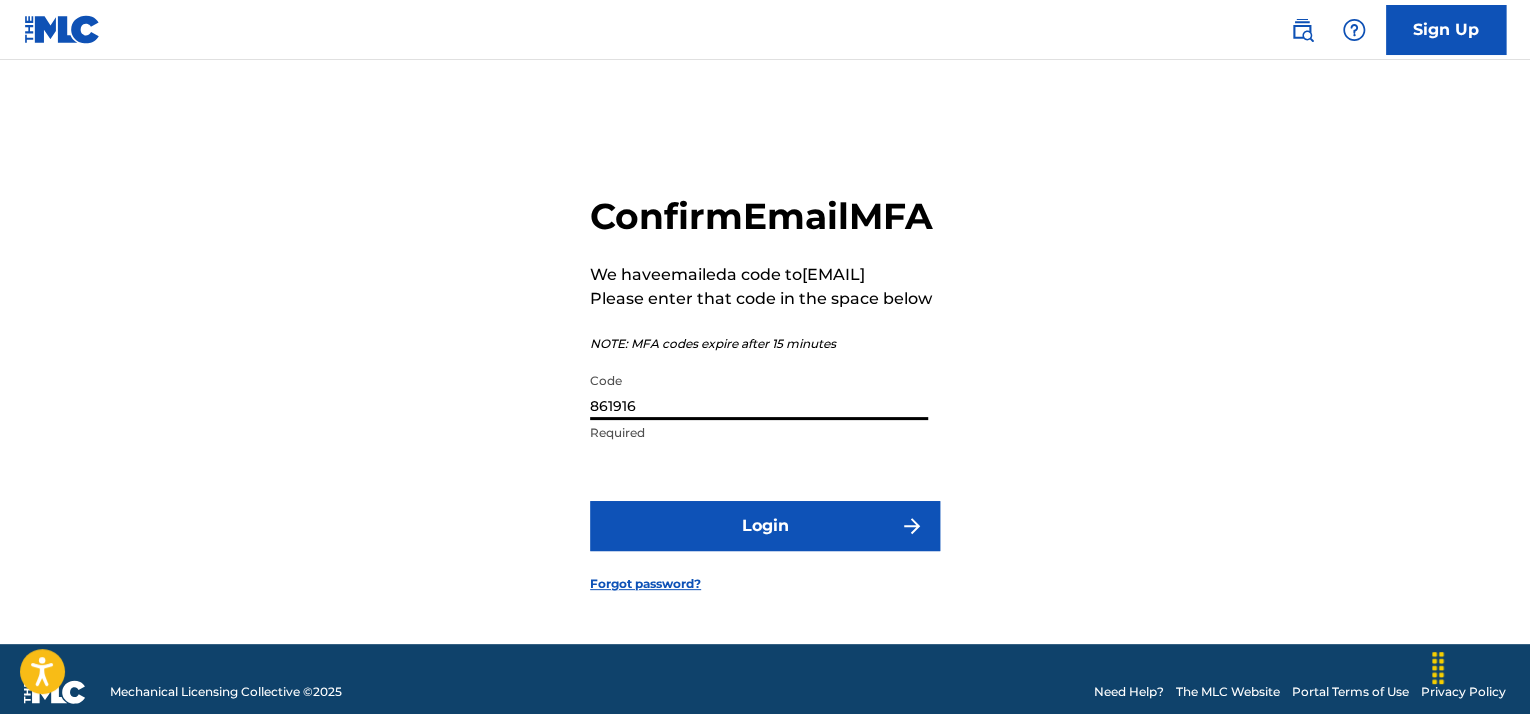 type on "861916" 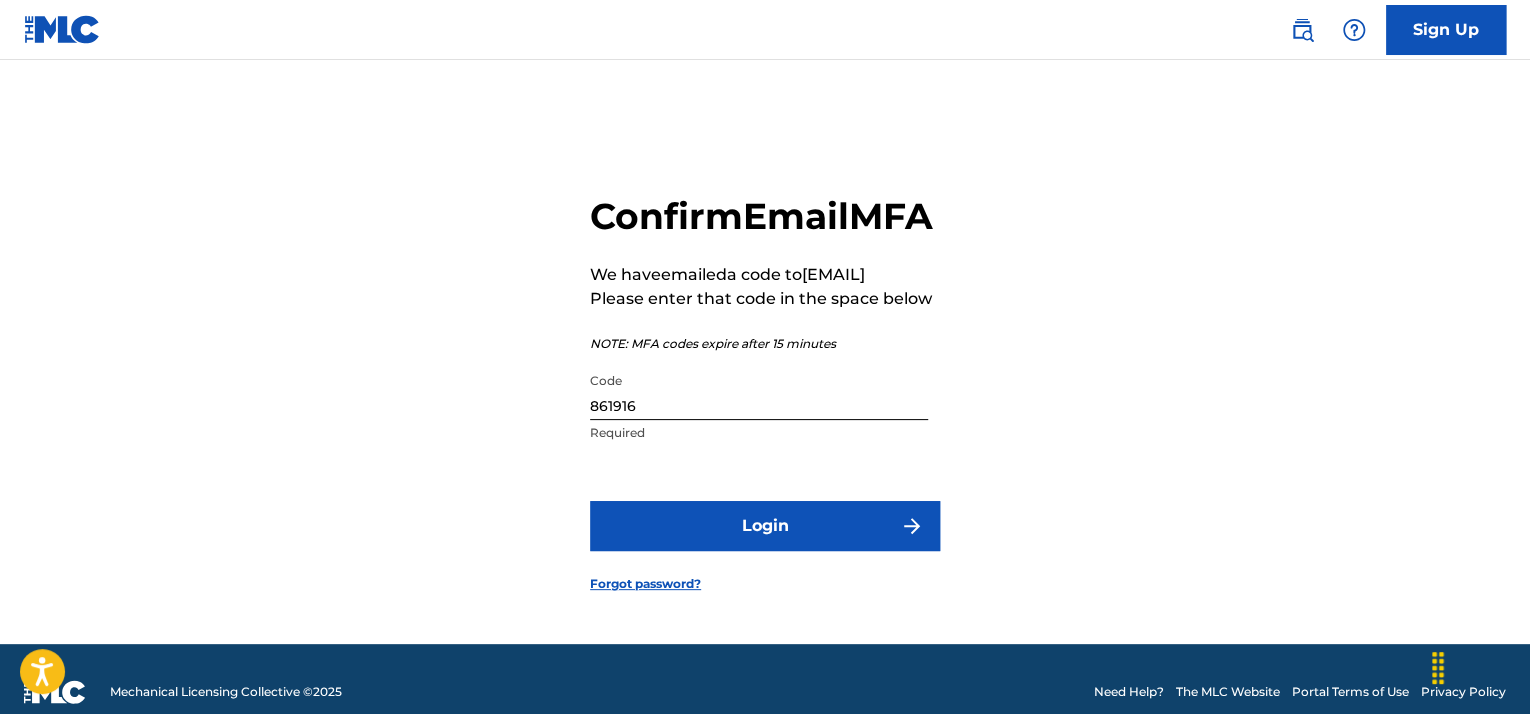 click on "Login" at bounding box center (765, 526) 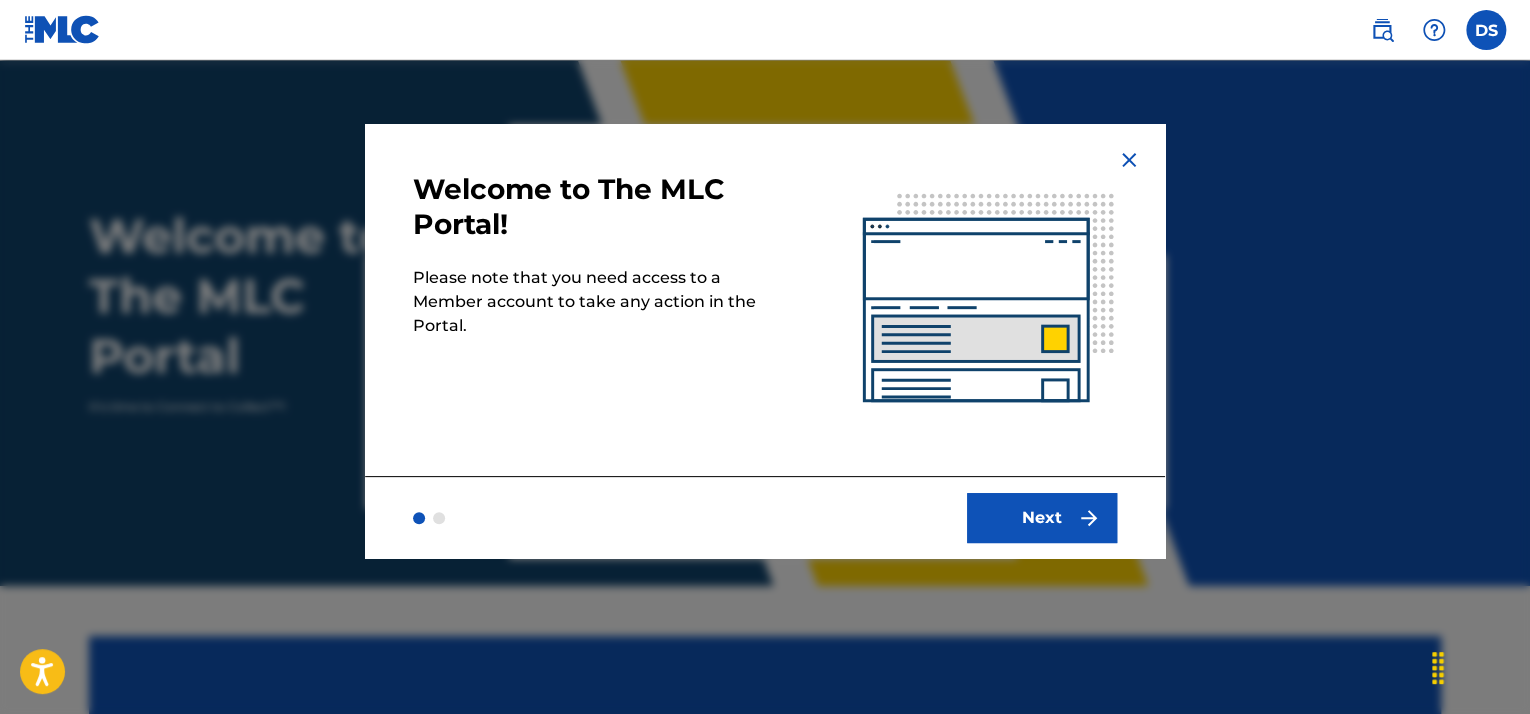 scroll, scrollTop: 0, scrollLeft: 0, axis: both 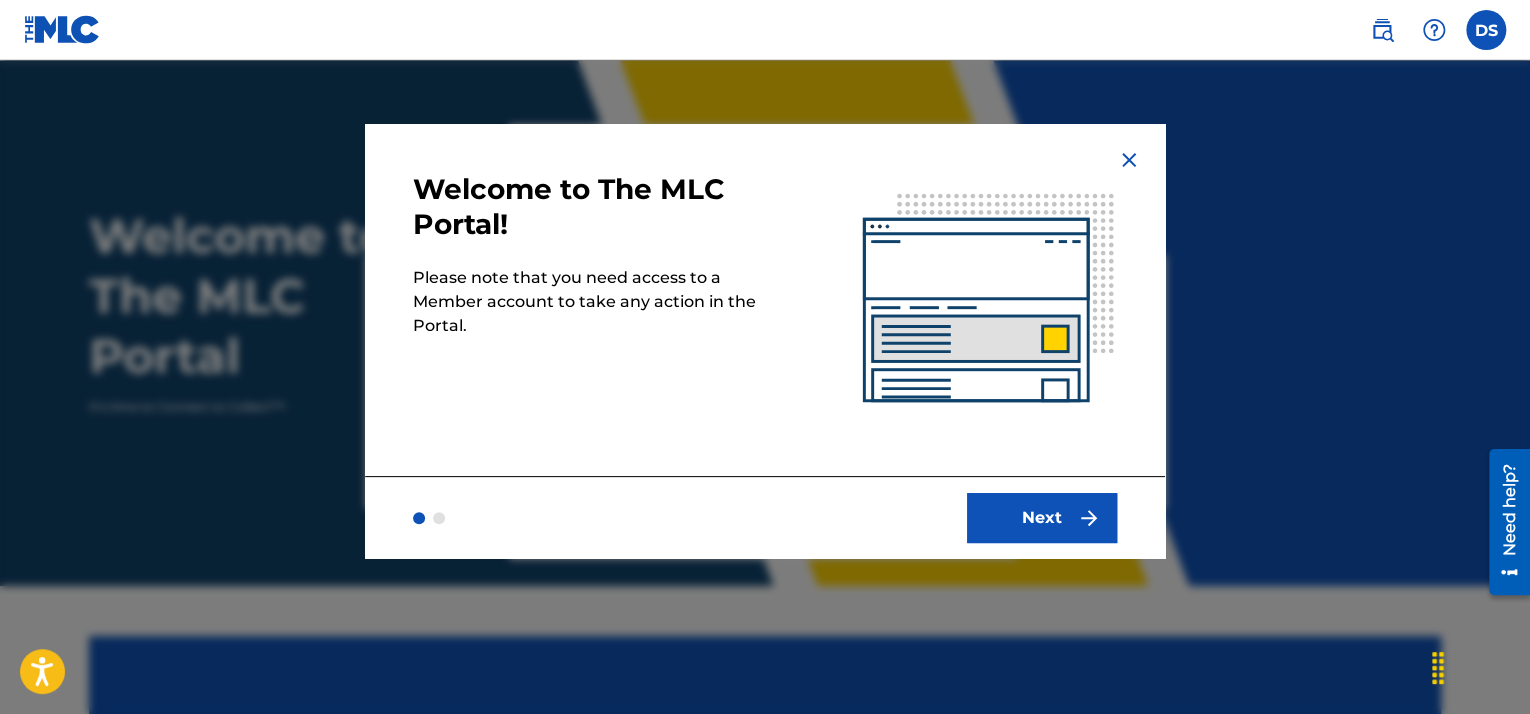 drag, startPoint x: 1041, startPoint y: 496, endPoint x: 1034, endPoint y: 519, distance: 24.04163 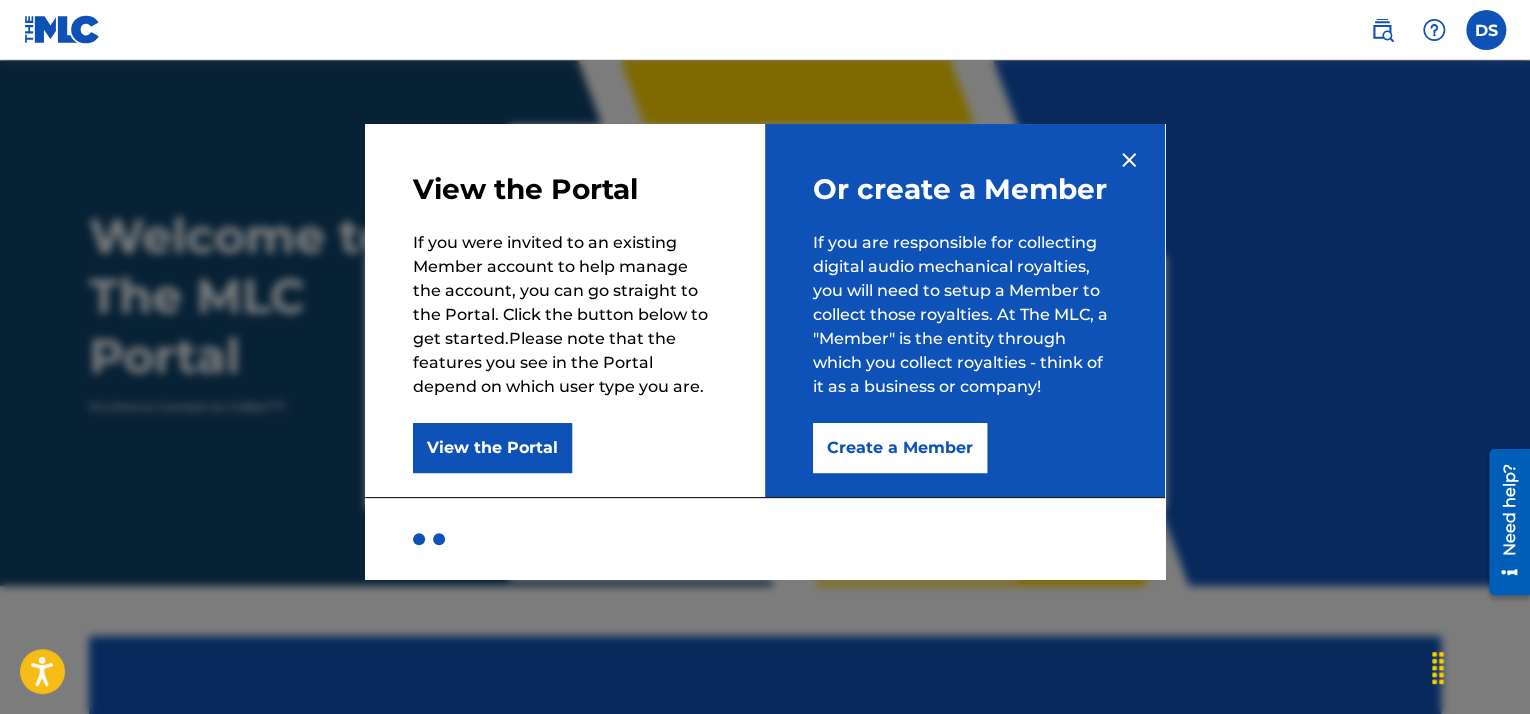 click on "Create a Member" at bounding box center (900, 448) 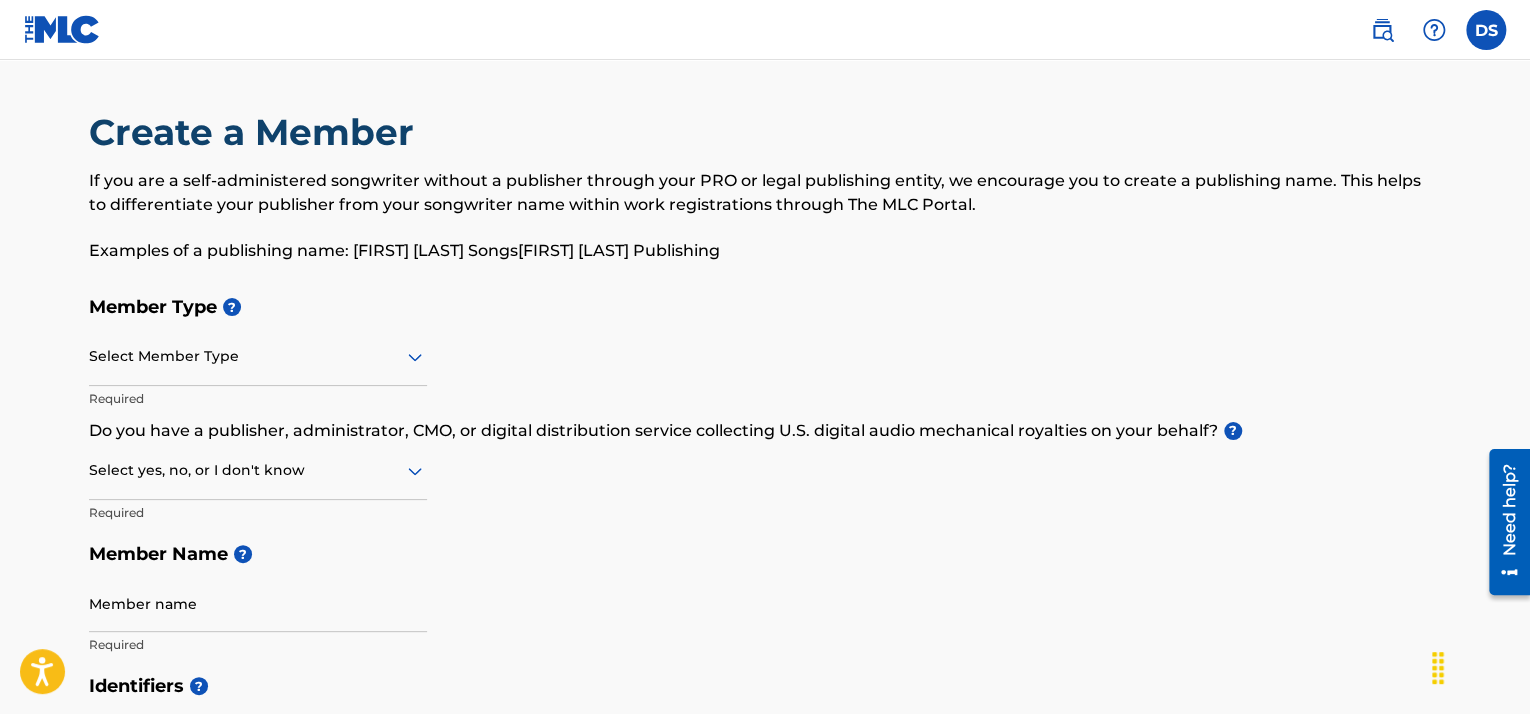 click at bounding box center (258, 356) 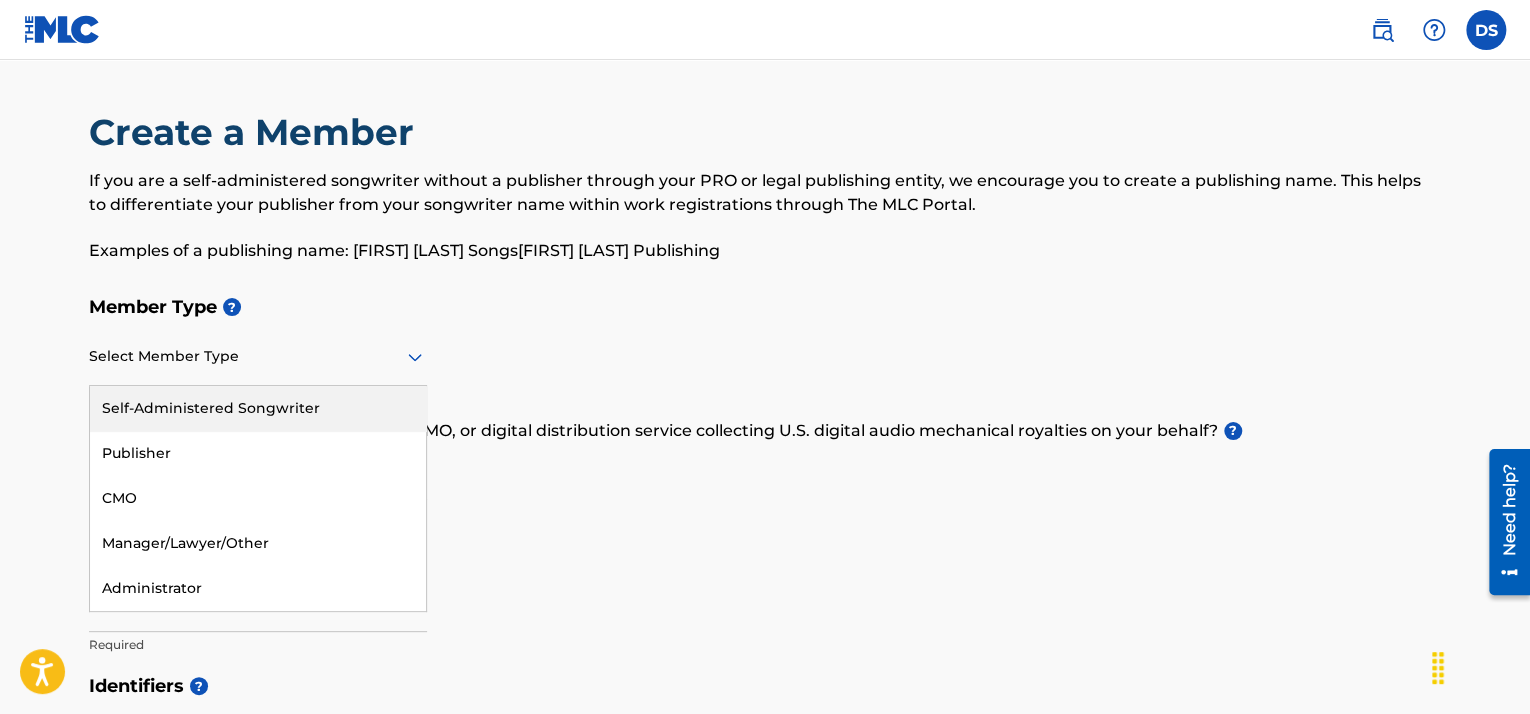 click on "Self-Administered Songwriter" at bounding box center (258, 408) 